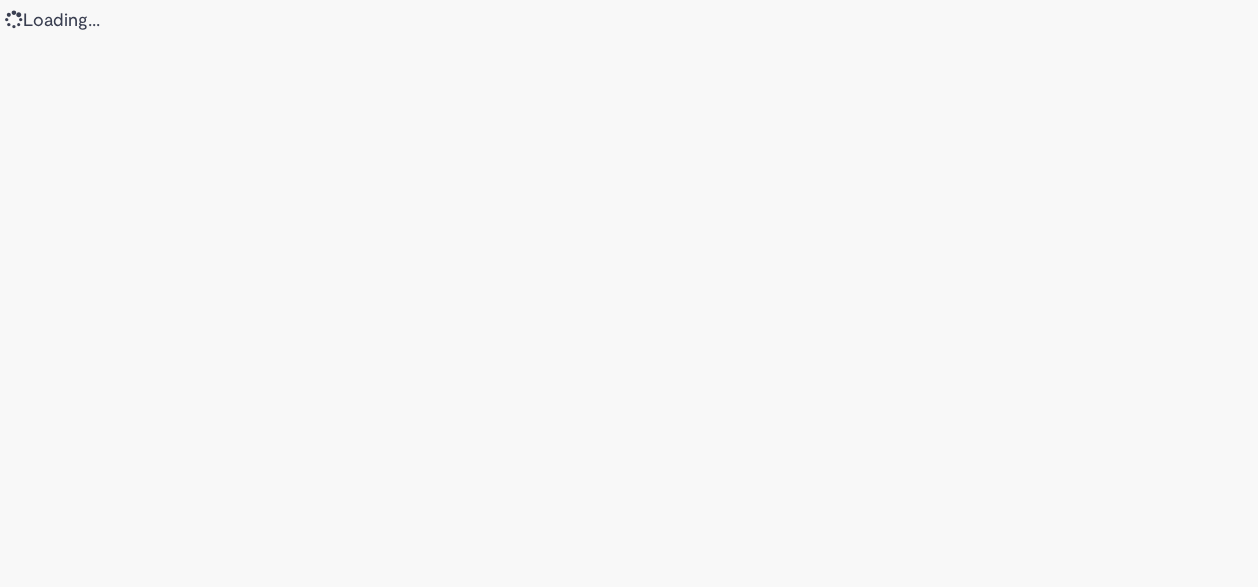 scroll, scrollTop: 0, scrollLeft: 0, axis: both 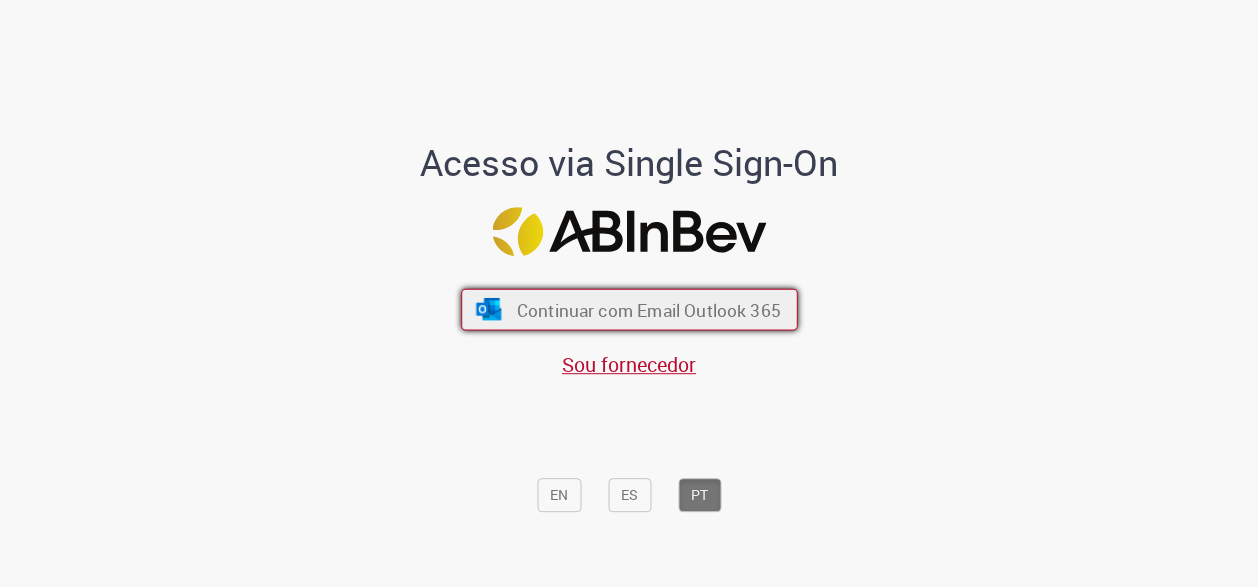 click on "Continuar com Email Outlook 365" at bounding box center (648, 309) 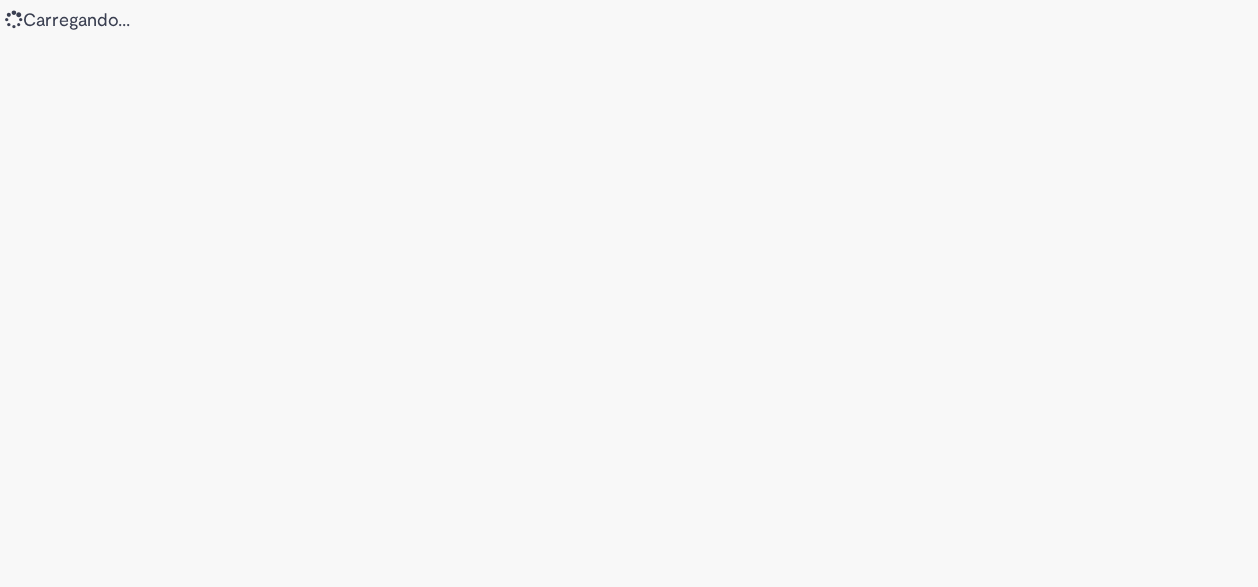 scroll, scrollTop: 0, scrollLeft: 0, axis: both 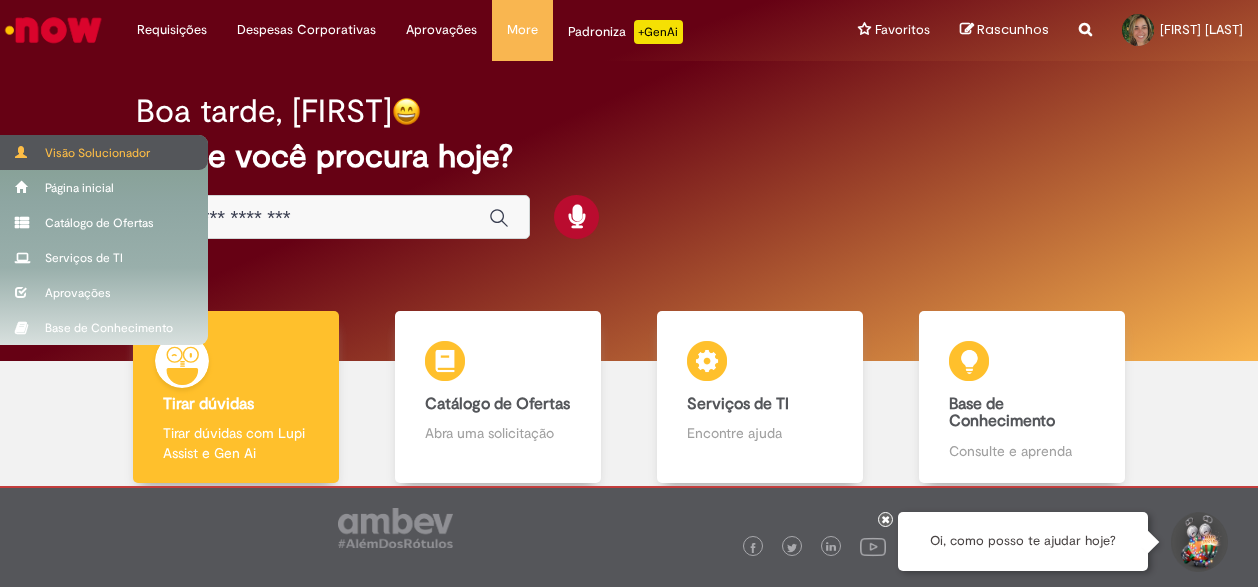 click on "Visão Solucionador" at bounding box center (104, 152) 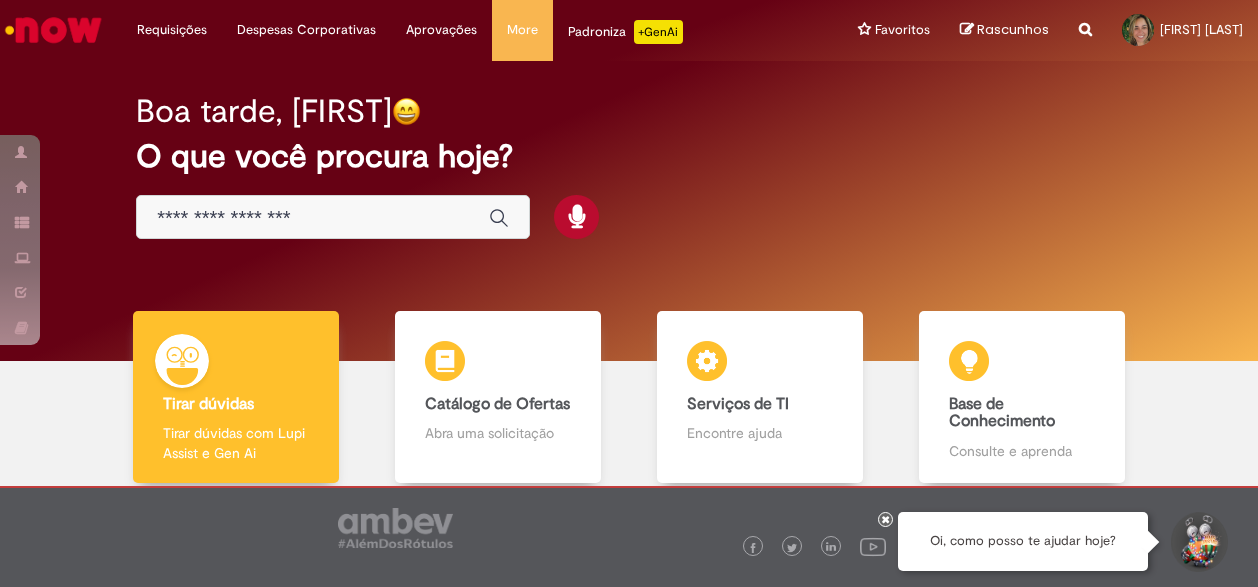 scroll, scrollTop: 0, scrollLeft: 0, axis: both 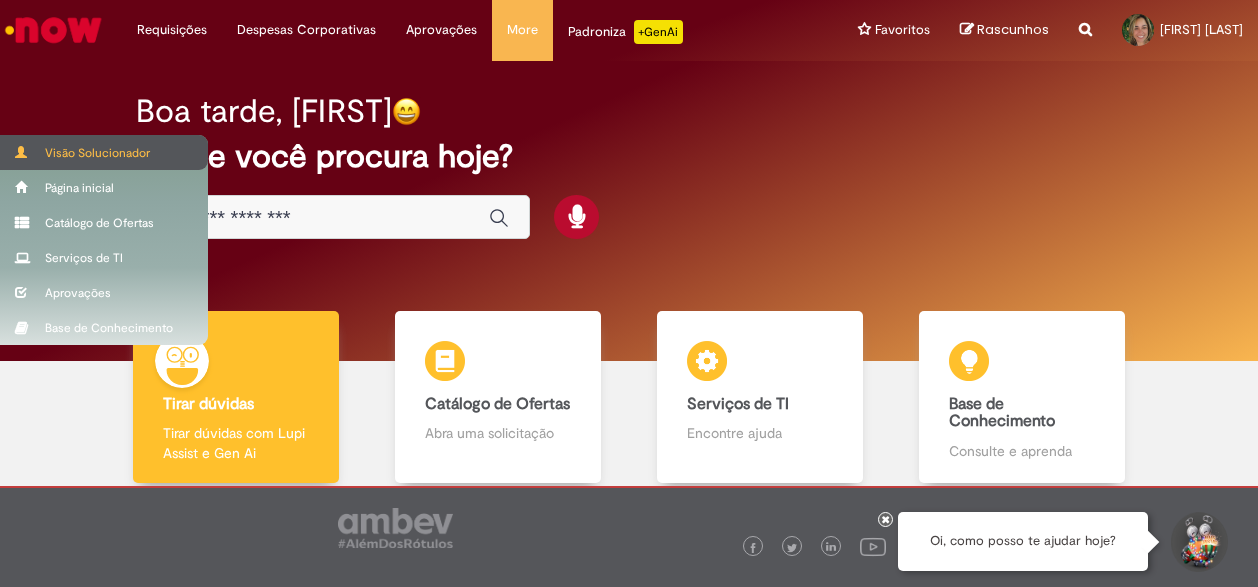click on "Visão Solucionador" at bounding box center (104, 152) 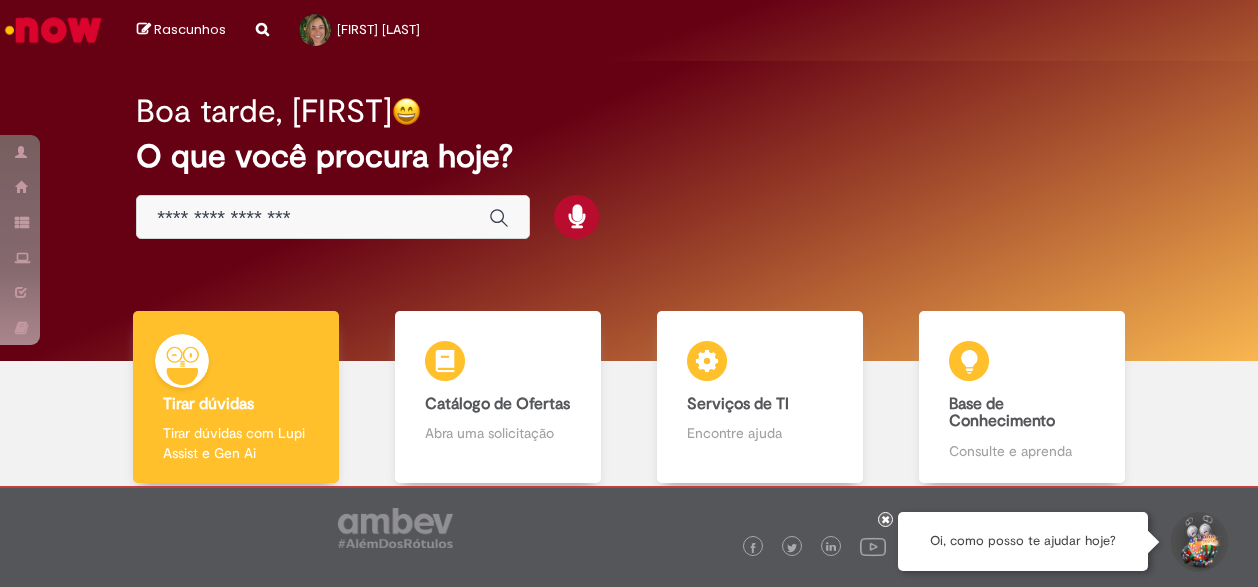 scroll, scrollTop: 0, scrollLeft: 0, axis: both 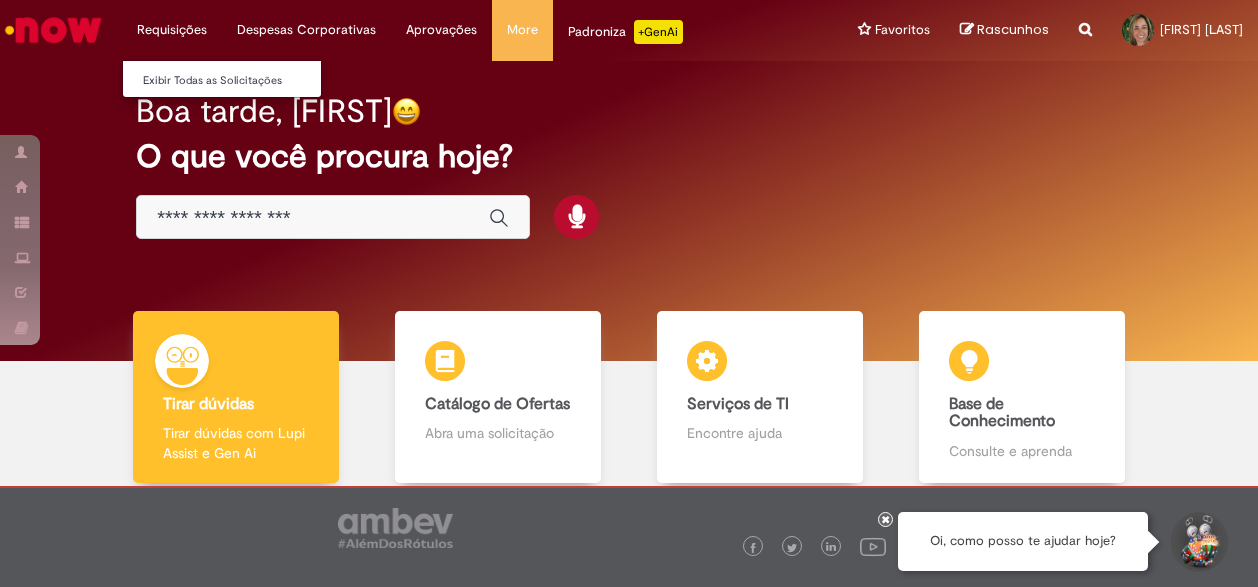click on "Requisições
Exibir Todas as Solicitações" at bounding box center [172, 30] 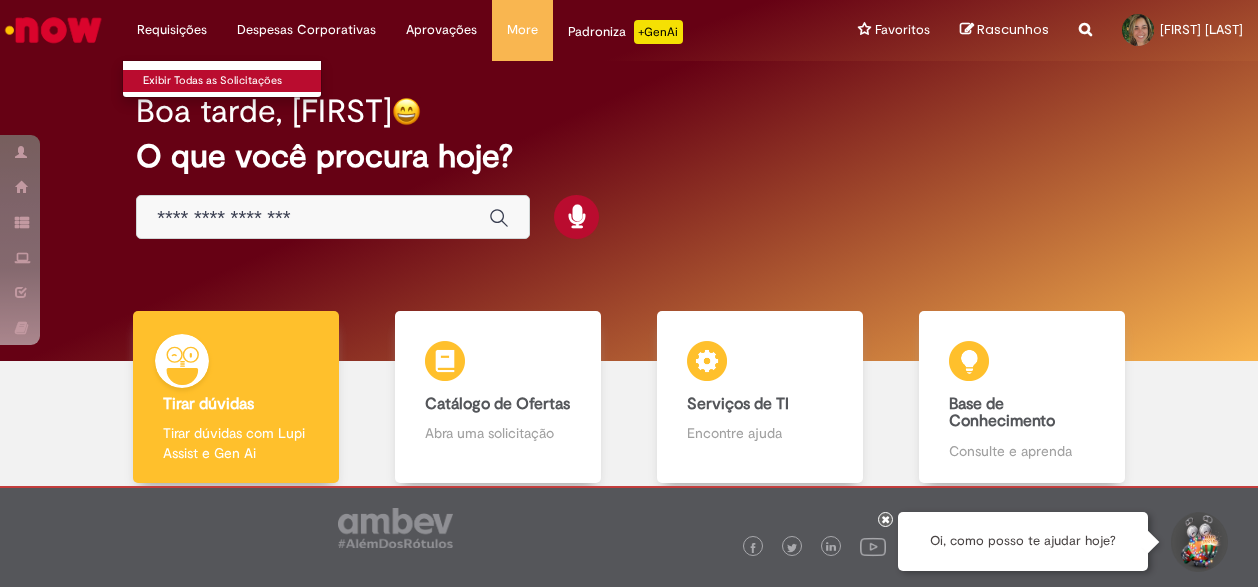 click on "Exibir Todas as Solicitações" at bounding box center (233, 81) 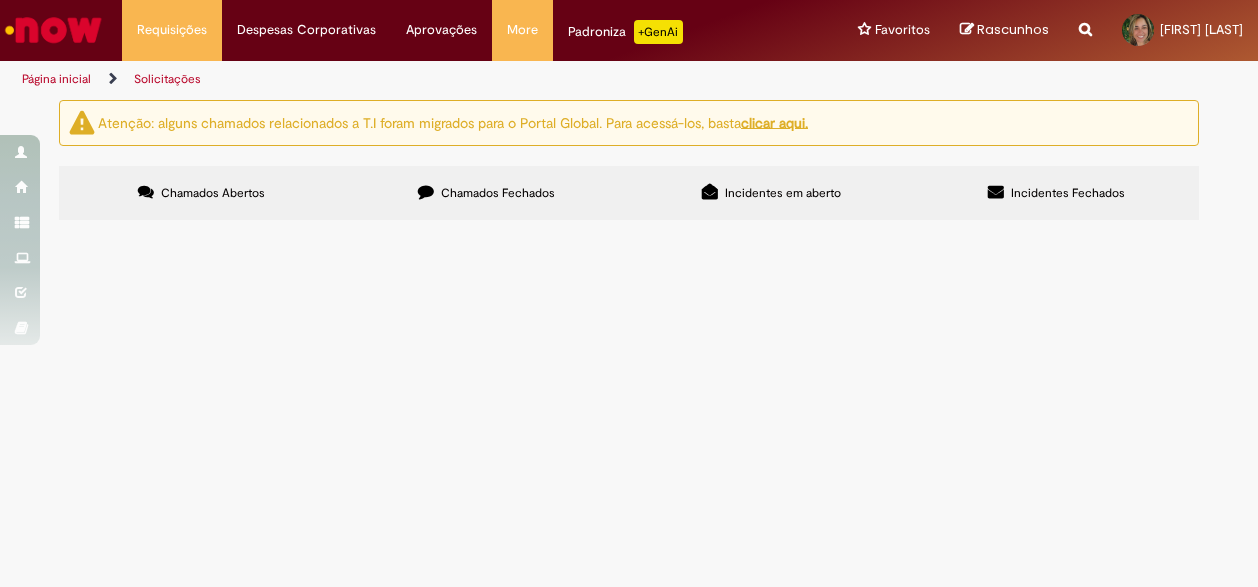 click on "Chamados Fechados" at bounding box center (498, 193) 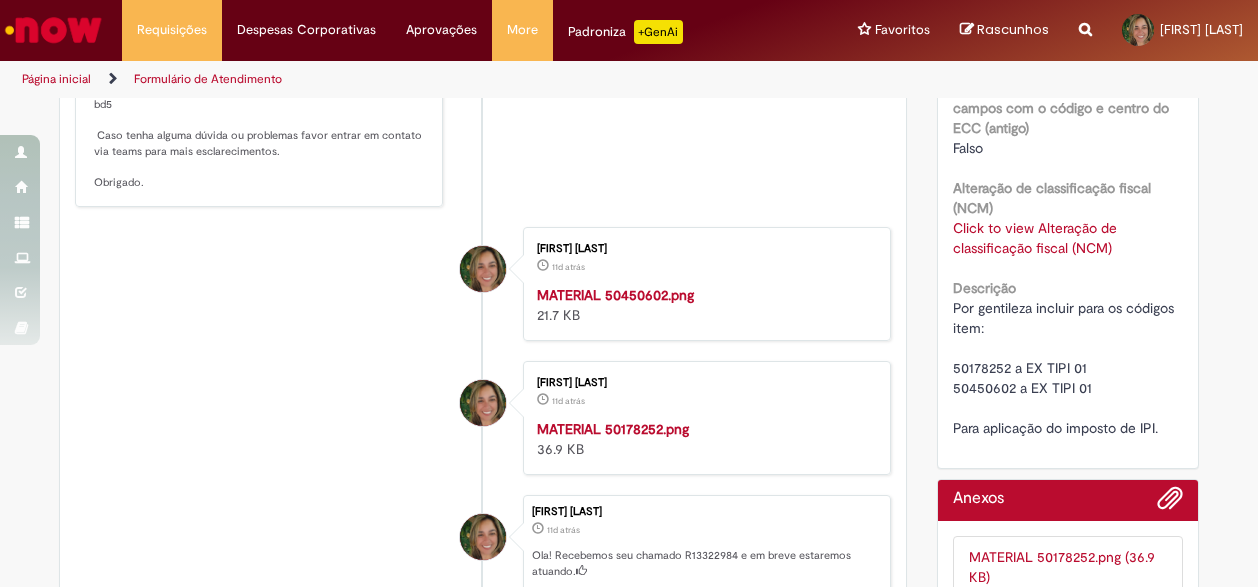 scroll, scrollTop: 800, scrollLeft: 0, axis: vertical 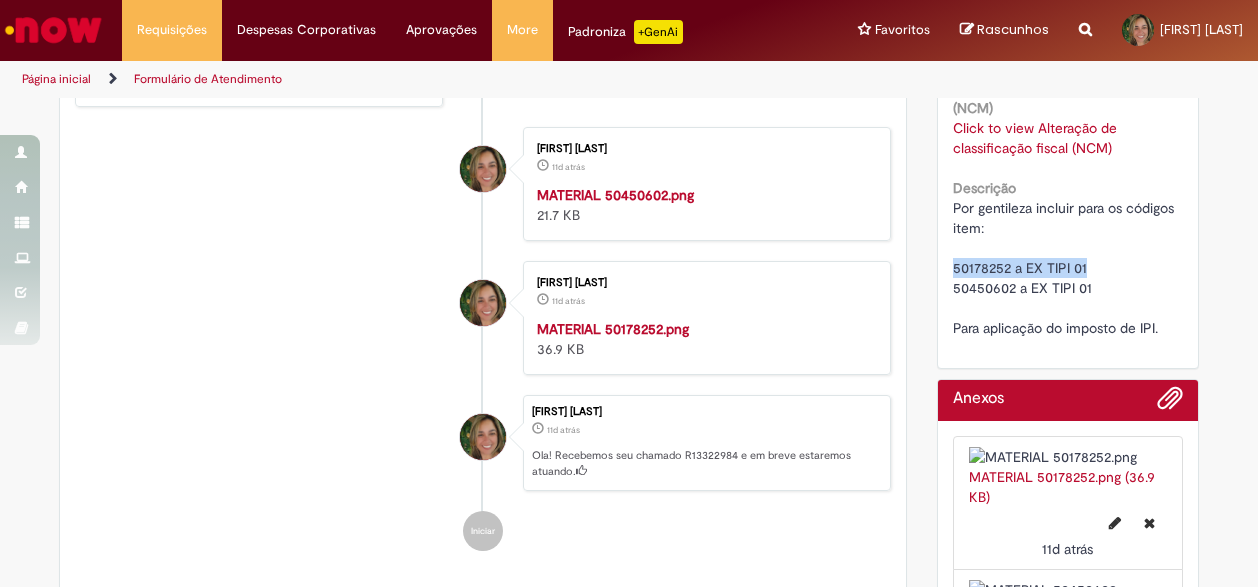 drag, startPoint x: 945, startPoint y: 288, endPoint x: 1080, endPoint y: 286, distance: 135.01482 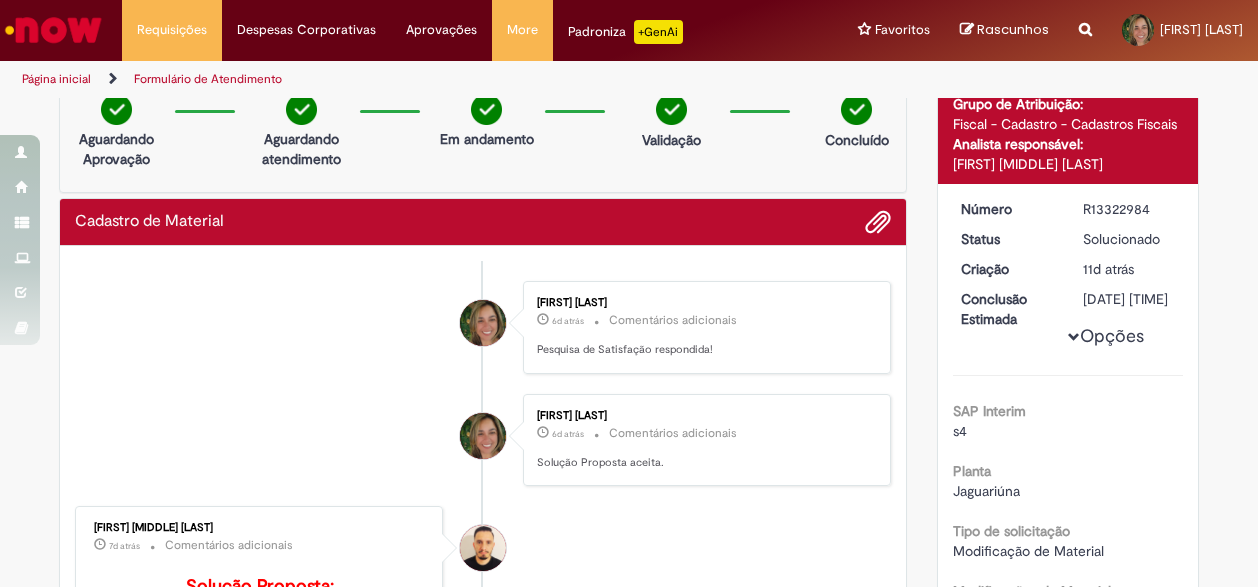 scroll, scrollTop: 0, scrollLeft: 0, axis: both 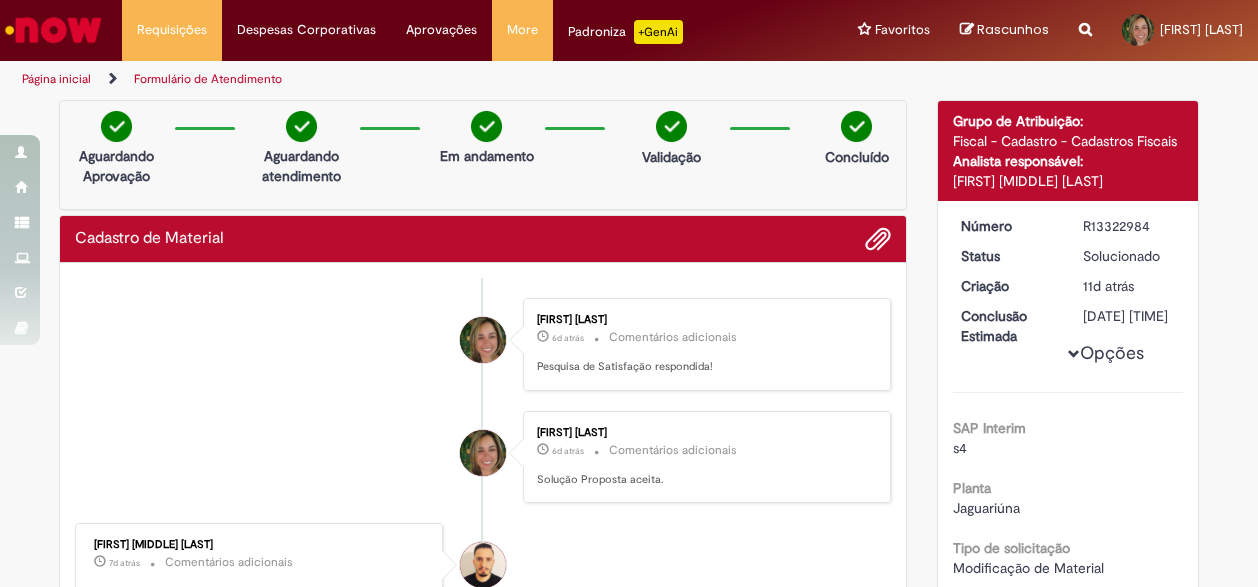click on "Página inicial" at bounding box center (56, 79) 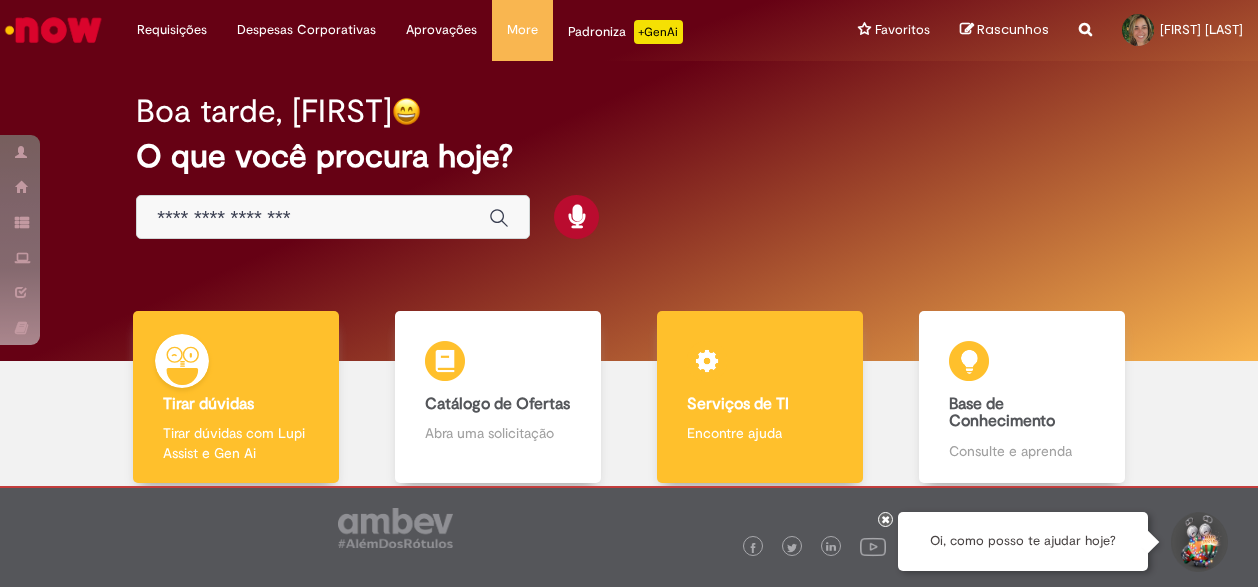 scroll, scrollTop: 110, scrollLeft: 0, axis: vertical 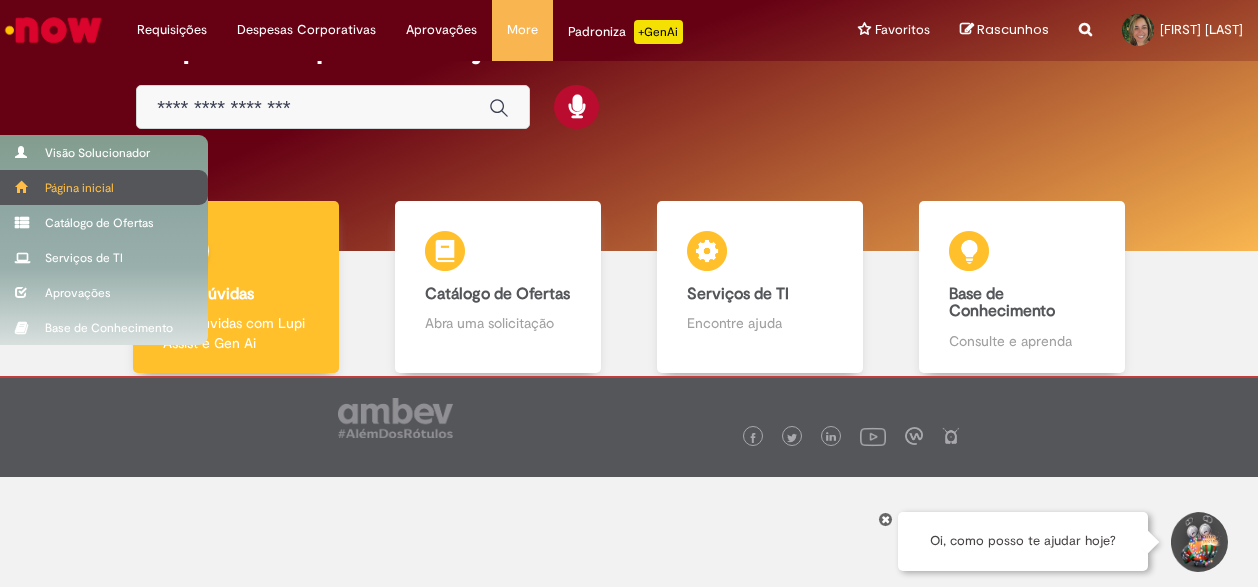 click on "Página inicial" at bounding box center [104, 187] 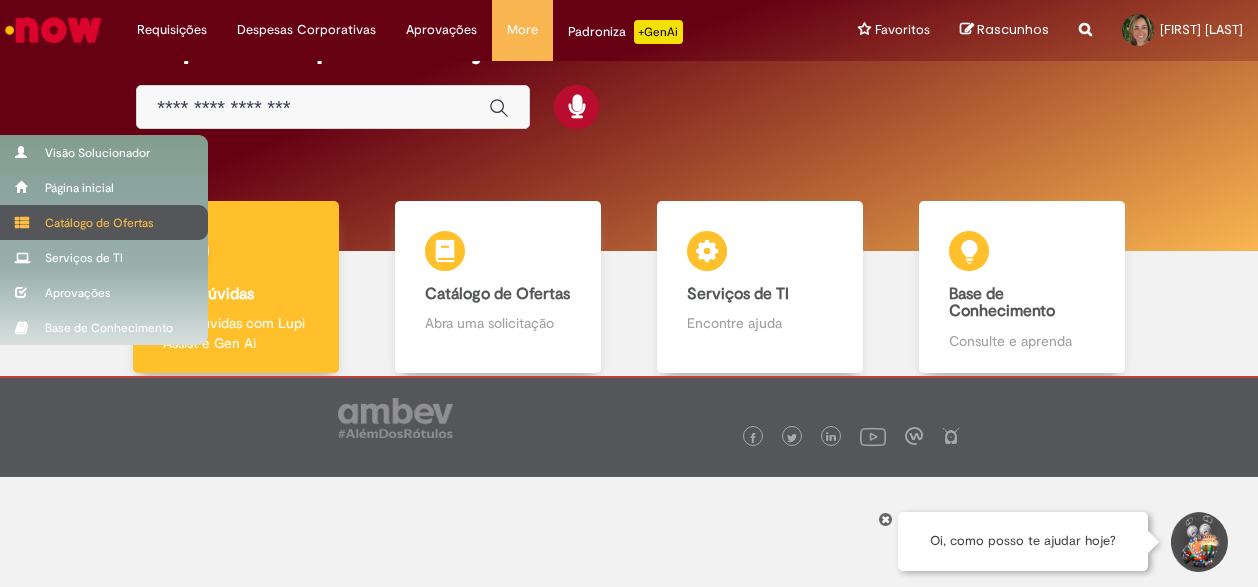 click at bounding box center (22, 223) 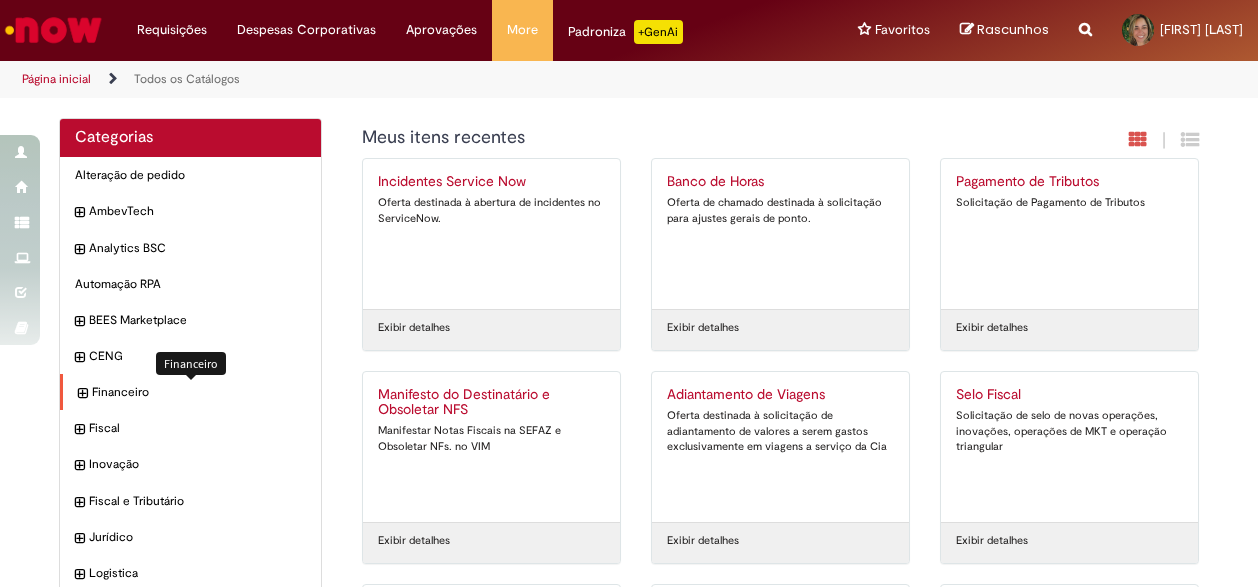 scroll, scrollTop: 100, scrollLeft: 0, axis: vertical 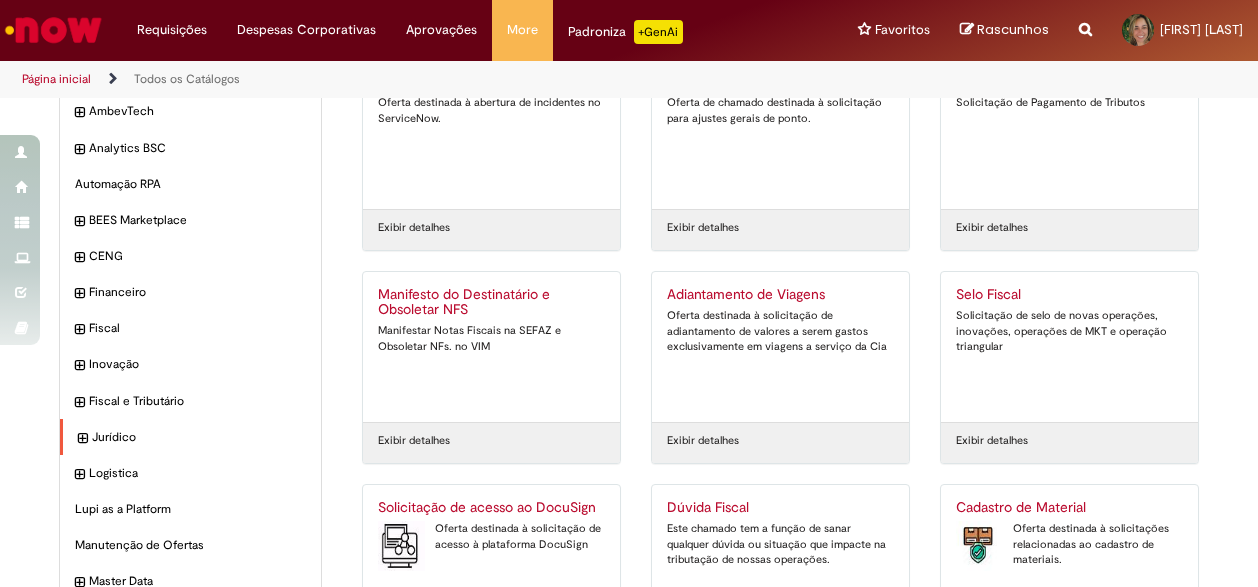 click at bounding box center [82, 439] 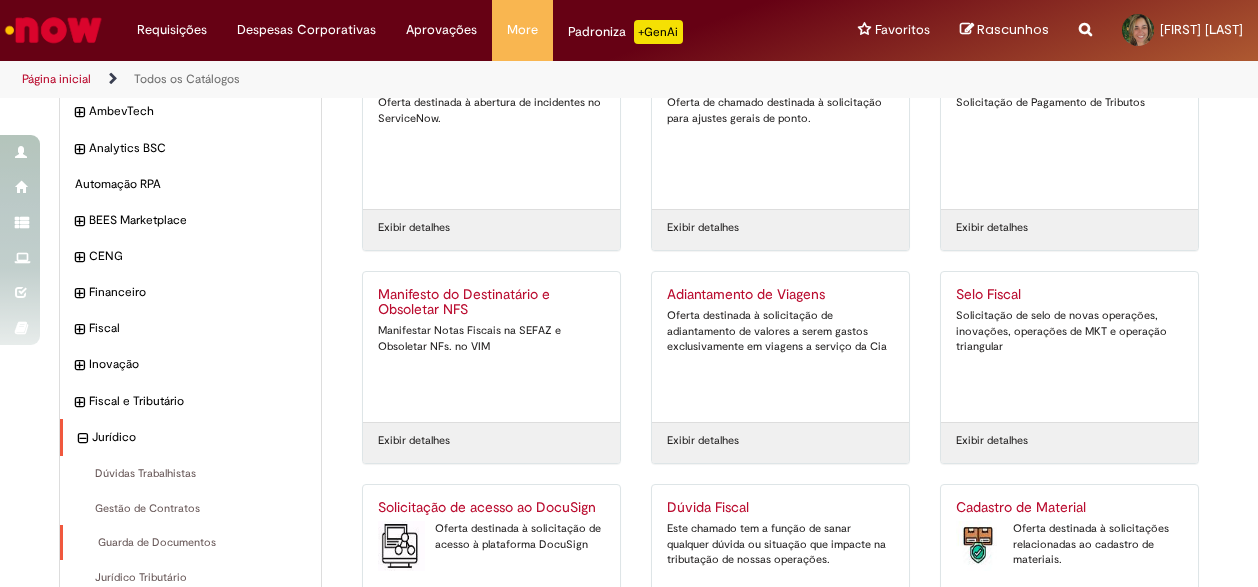 scroll, scrollTop: 200, scrollLeft: 0, axis: vertical 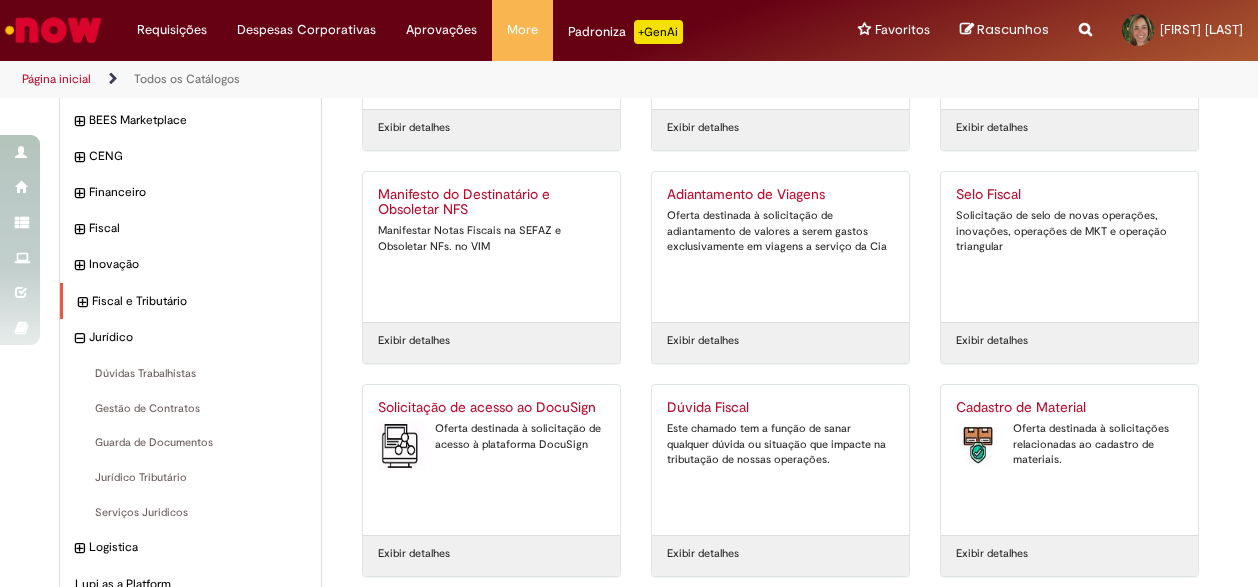 click on "Fiscal e Tributário
Itens" at bounding box center [190, 301] 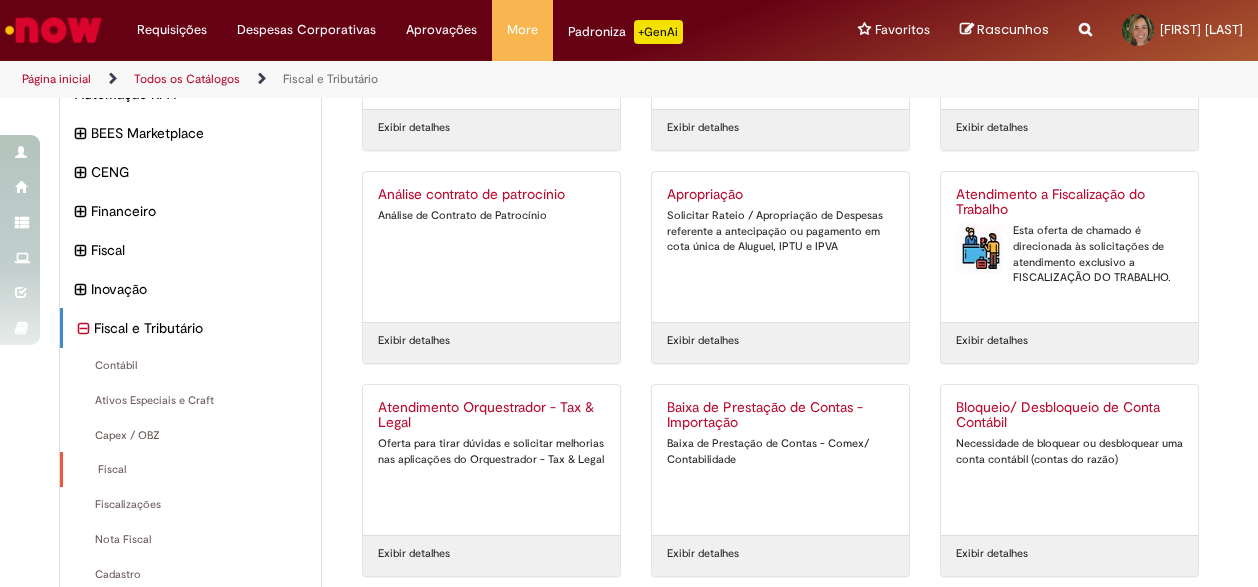 scroll, scrollTop: 300, scrollLeft: 0, axis: vertical 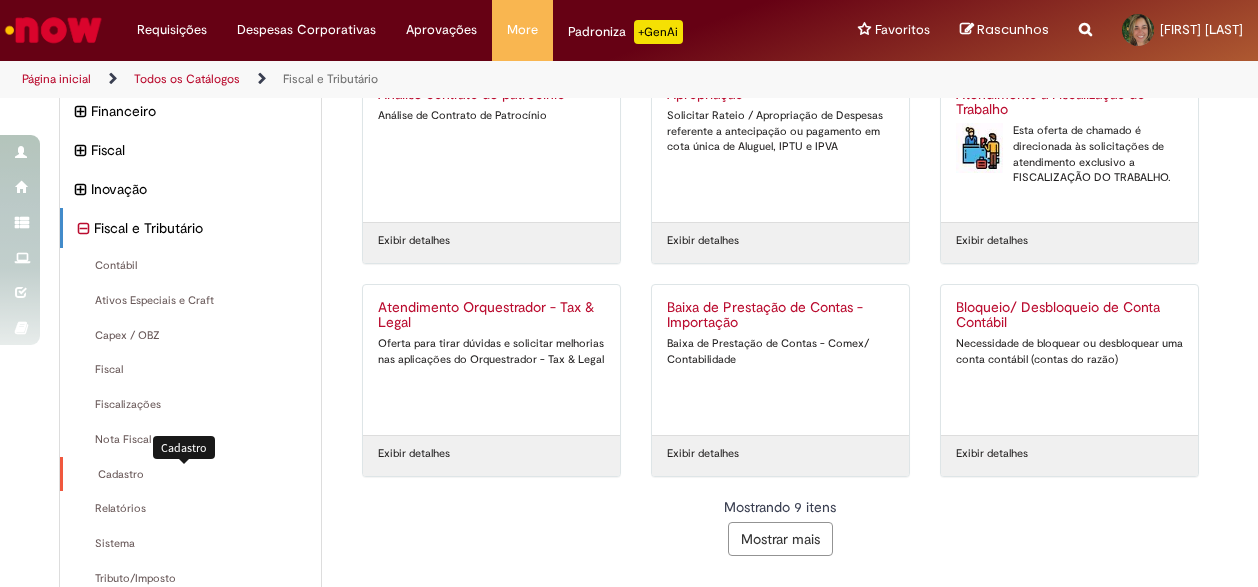click on "Cadastro
Itens" at bounding box center (192, 475) 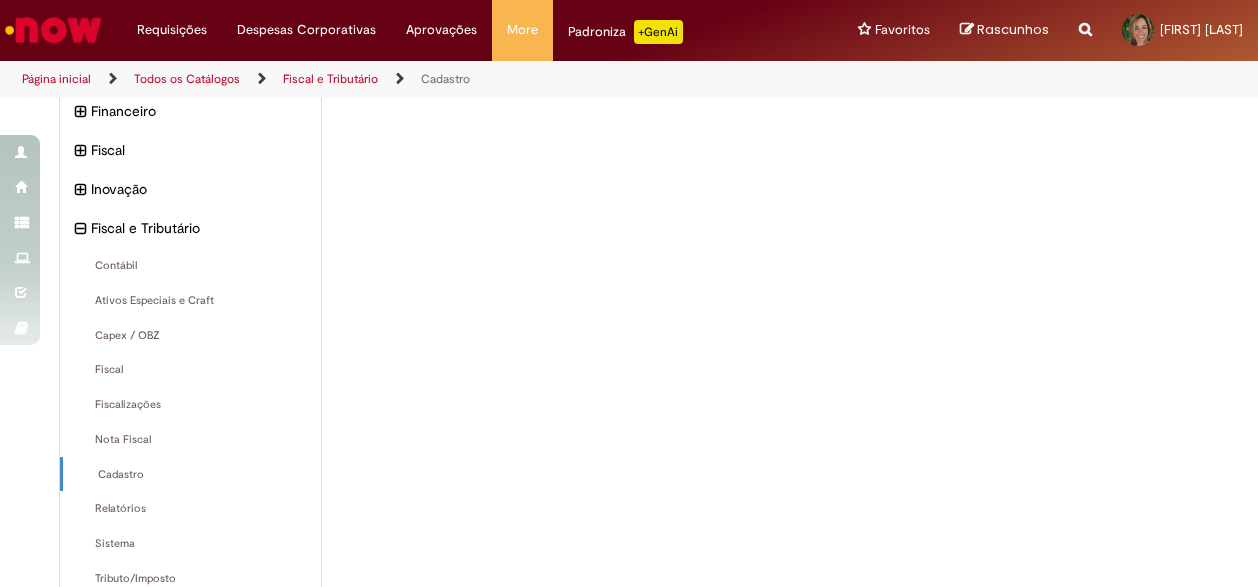 scroll, scrollTop: 432, scrollLeft: 0, axis: vertical 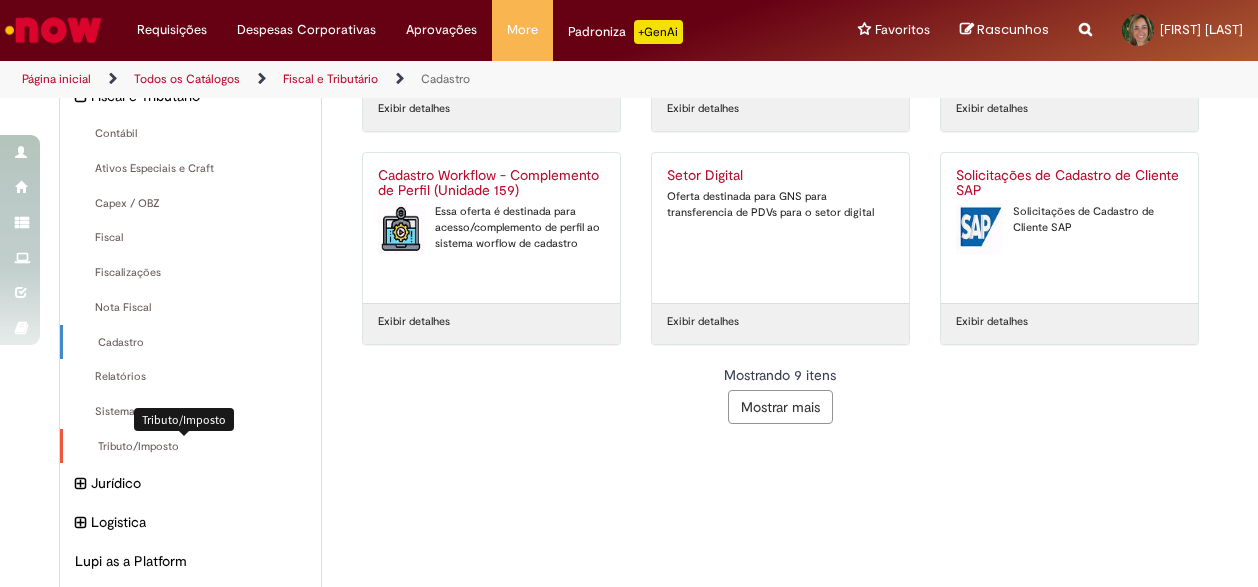 click on "Tributo/Imposto
Itens" at bounding box center [192, 447] 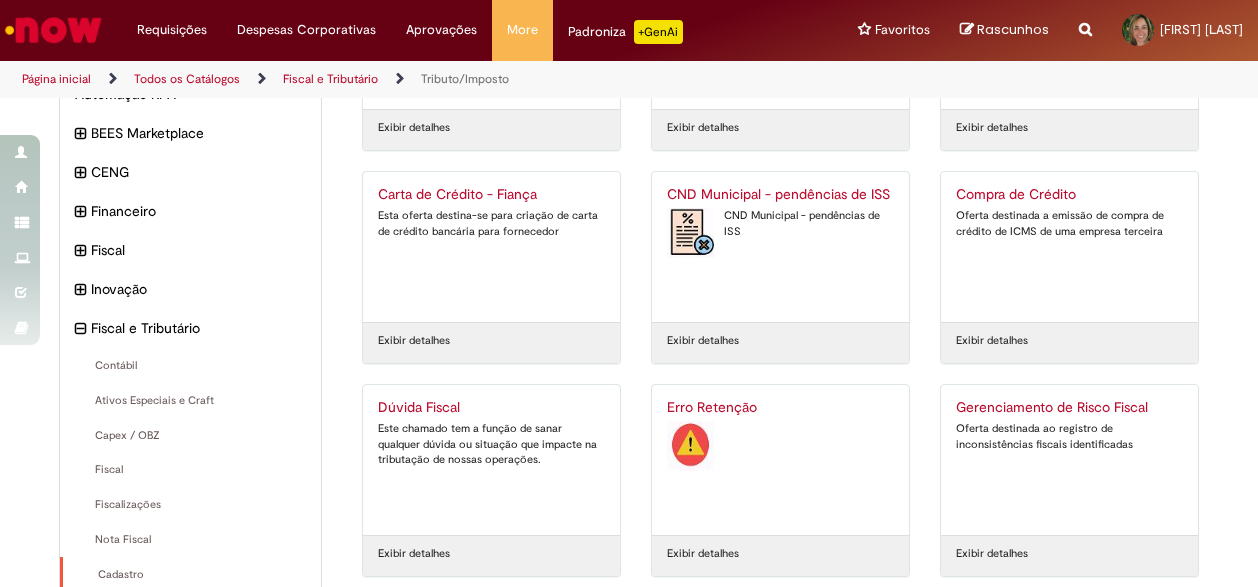 scroll, scrollTop: 300, scrollLeft: 0, axis: vertical 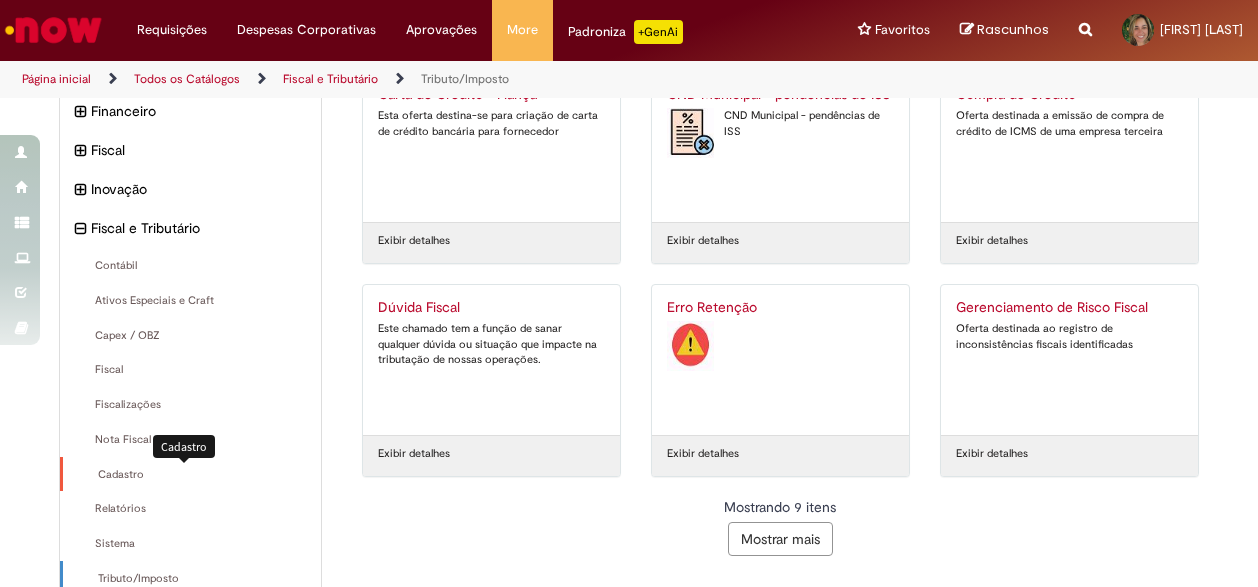 click on "Cadastro
Itens" at bounding box center (192, 475) 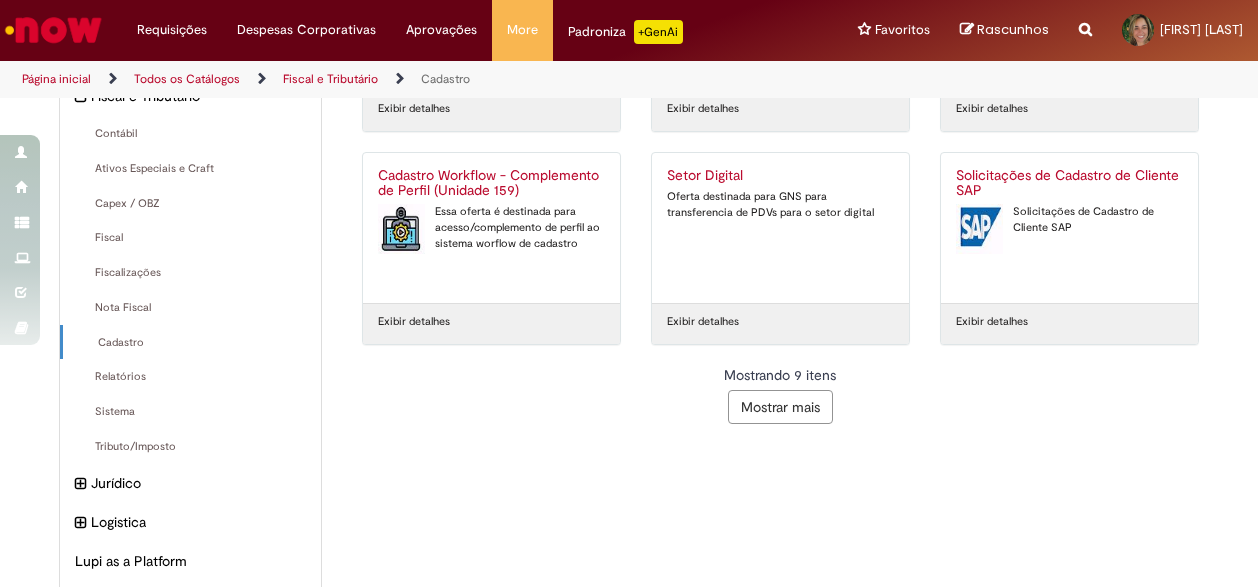 scroll, scrollTop: 0, scrollLeft: 0, axis: both 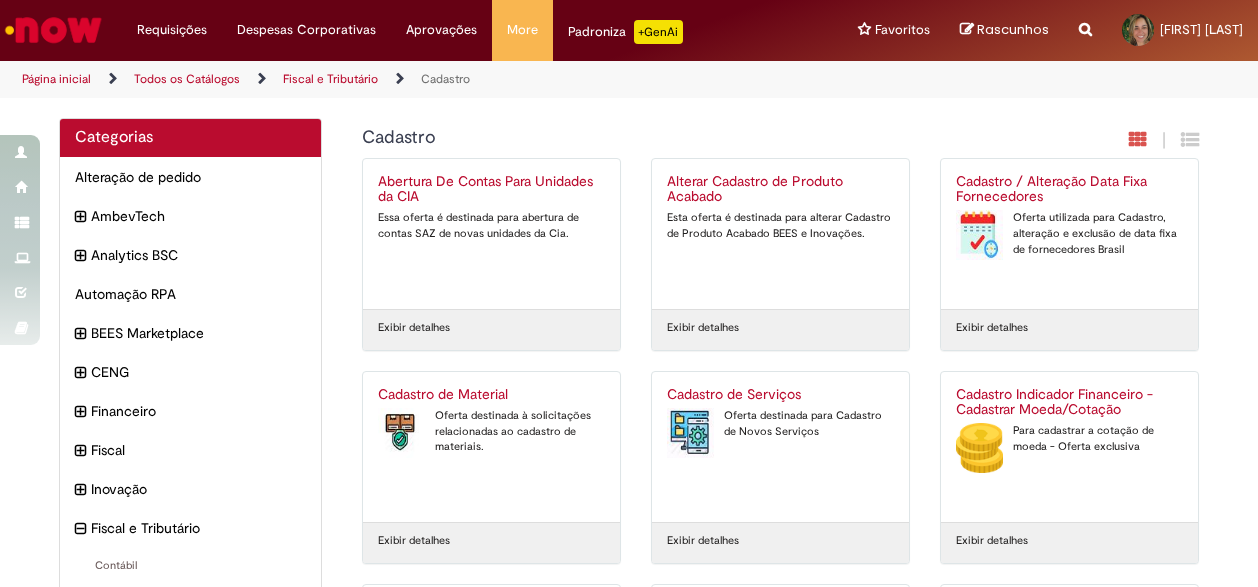 click on "Cadastro de Material" at bounding box center (491, 395) 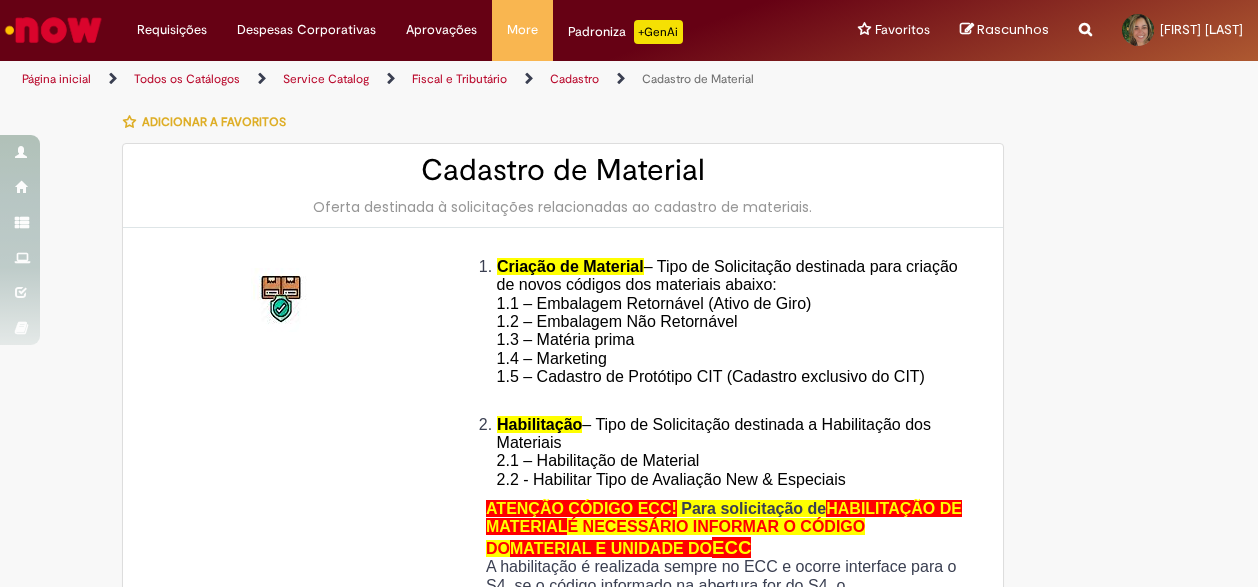 type on "**********" 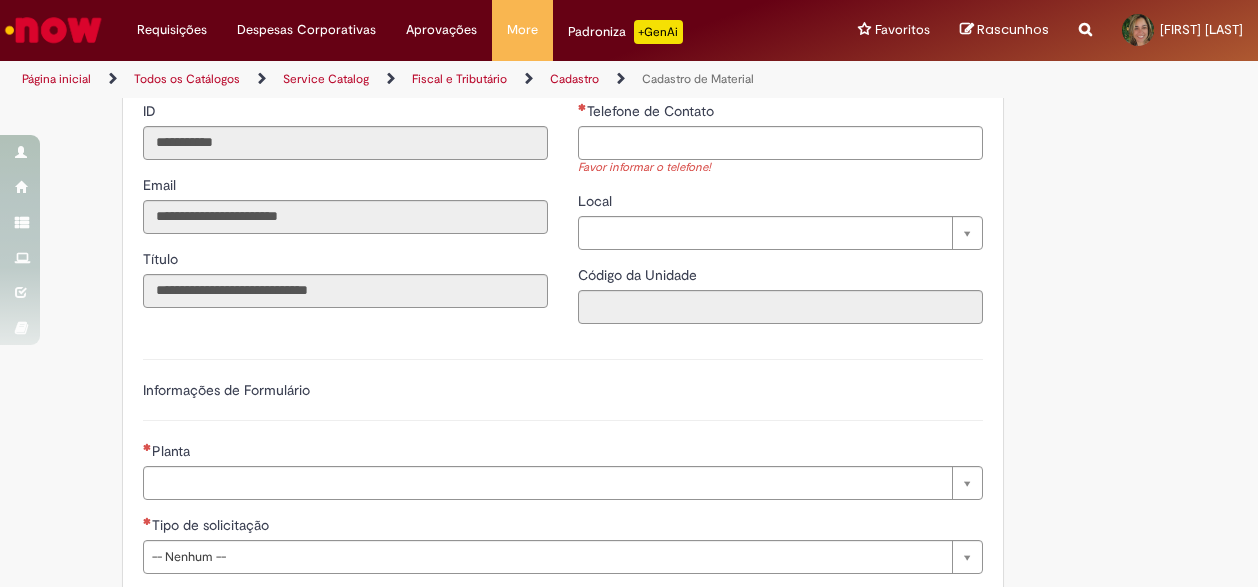 scroll, scrollTop: 800, scrollLeft: 0, axis: vertical 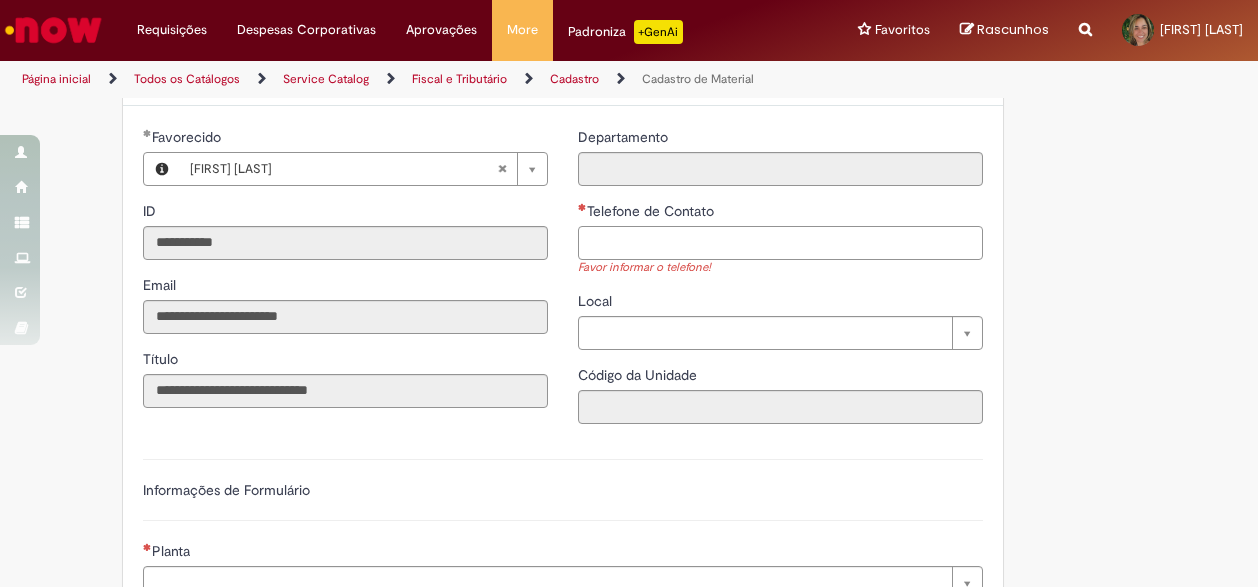 click on "Telefone de Contato" at bounding box center [780, 243] 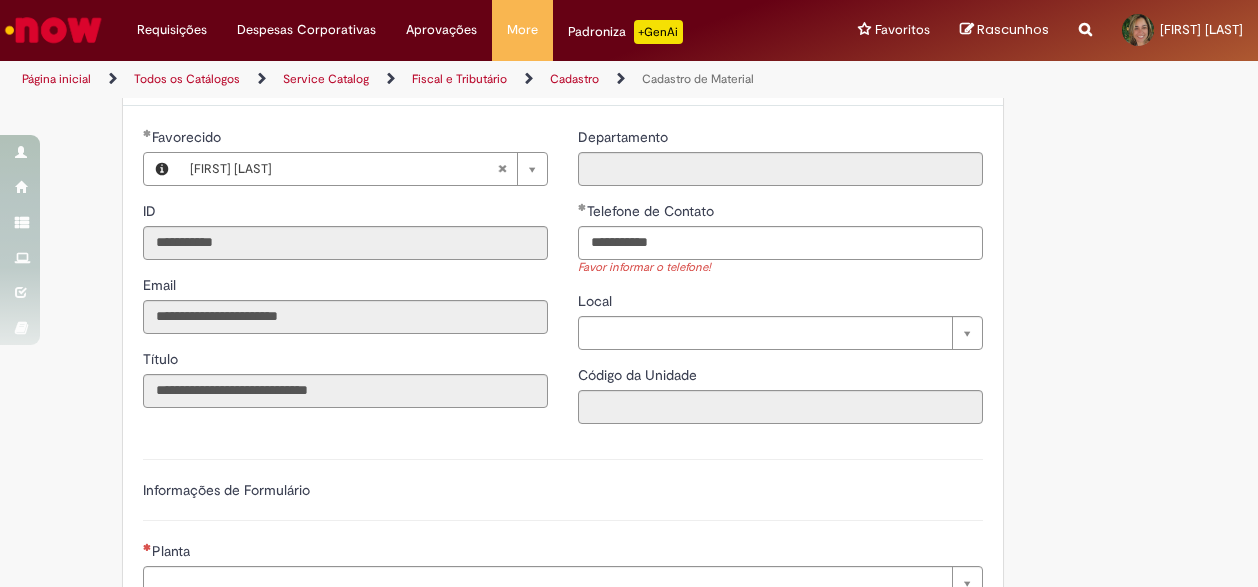 type on "**********" 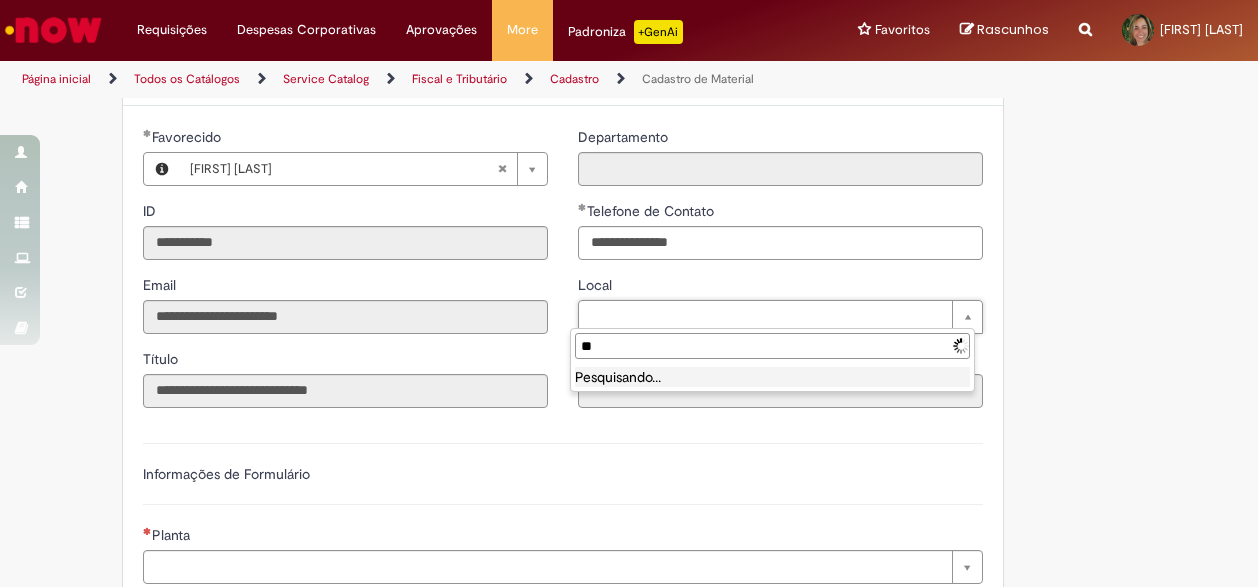 type on "*" 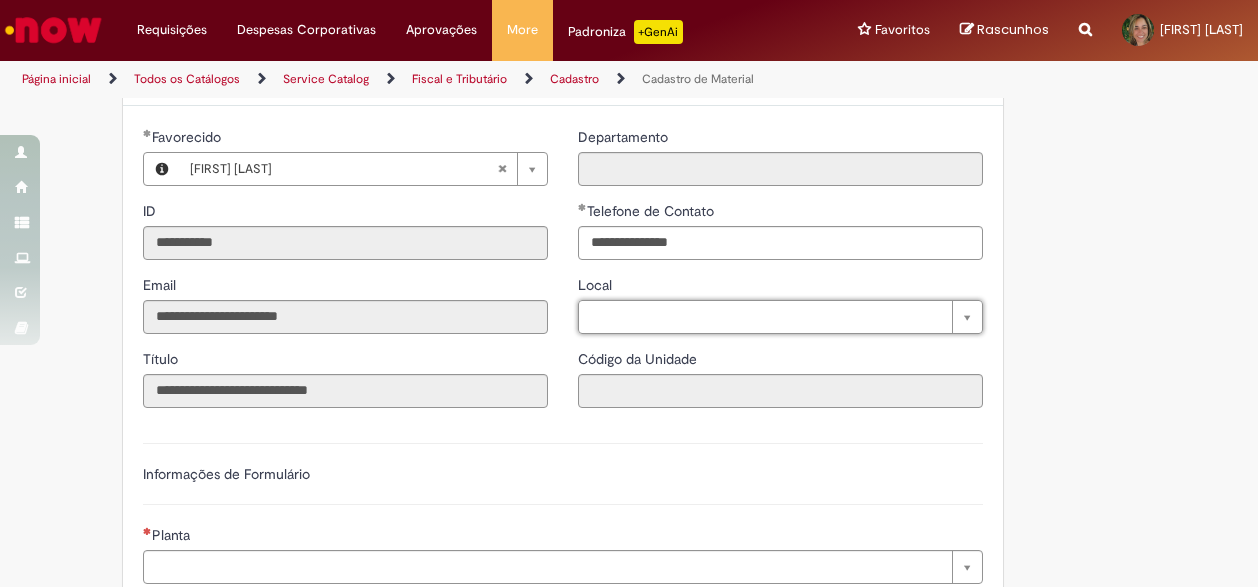 type on "*" 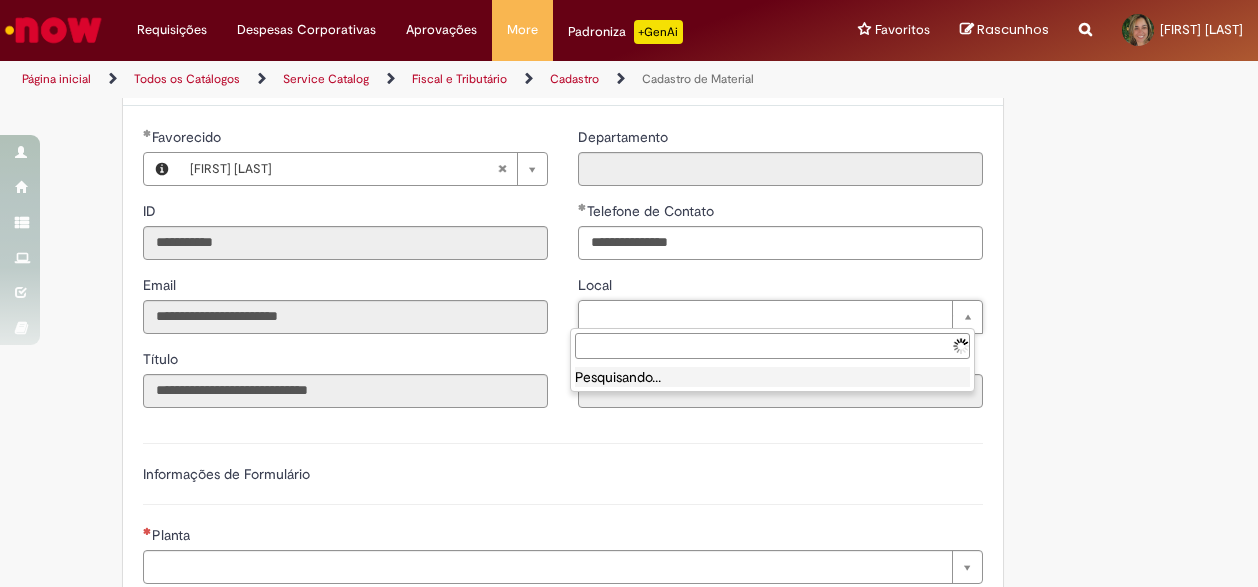 type 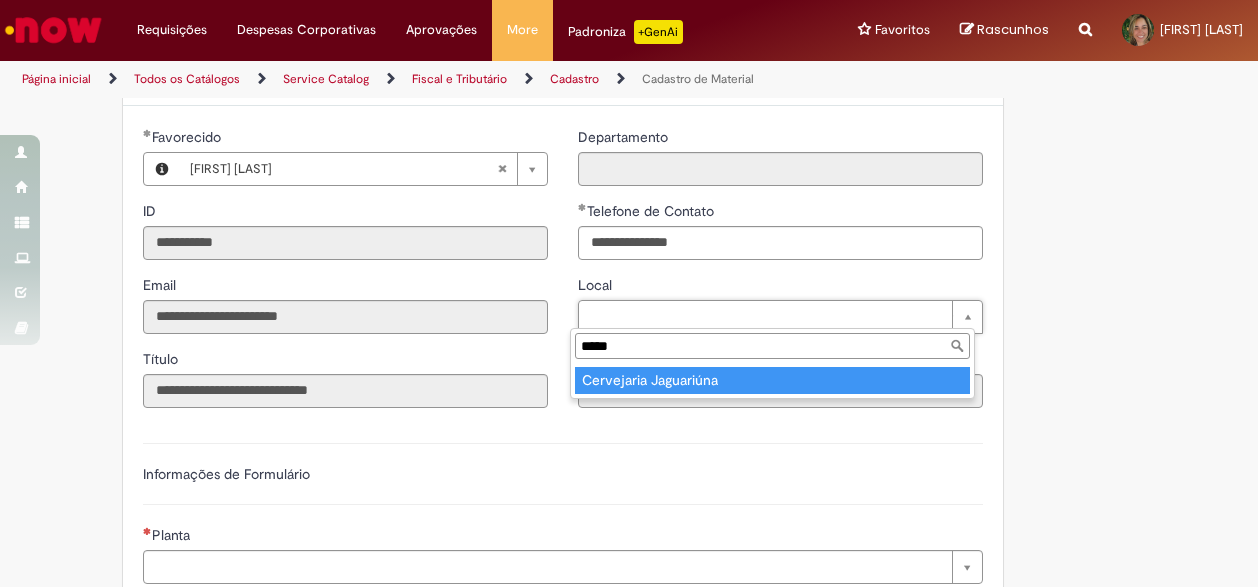 type on "*****" 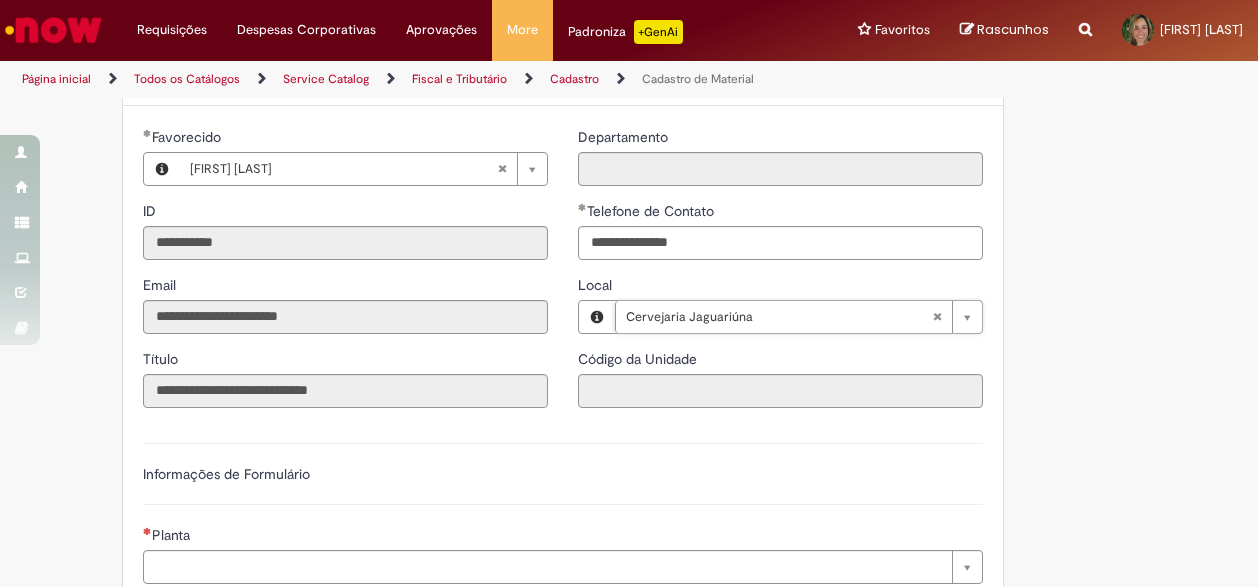 type on "****" 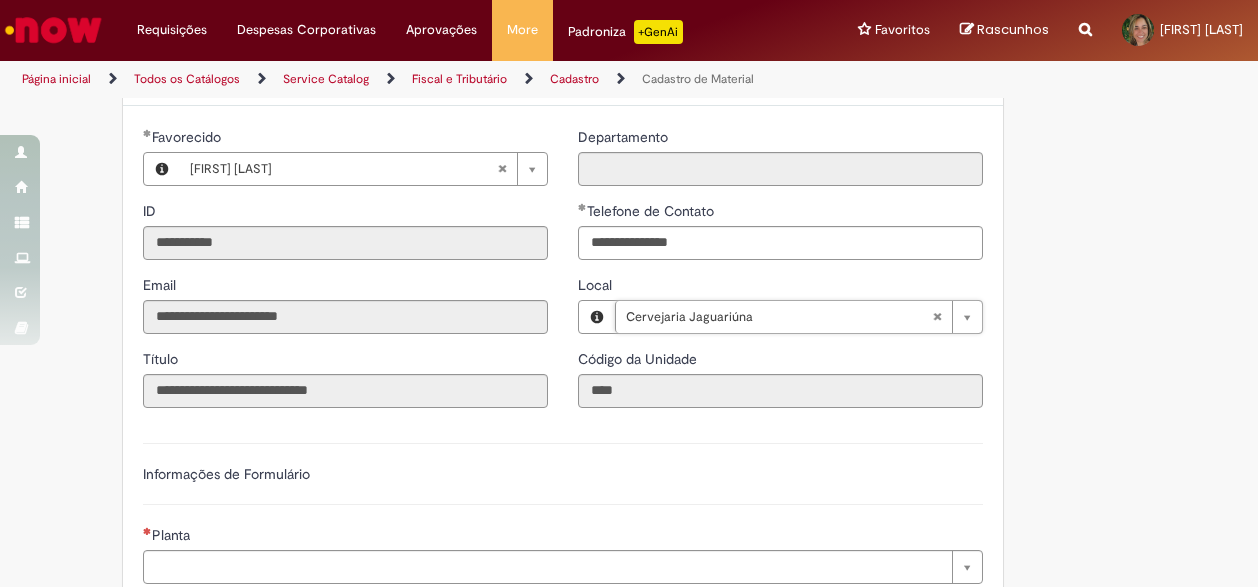type 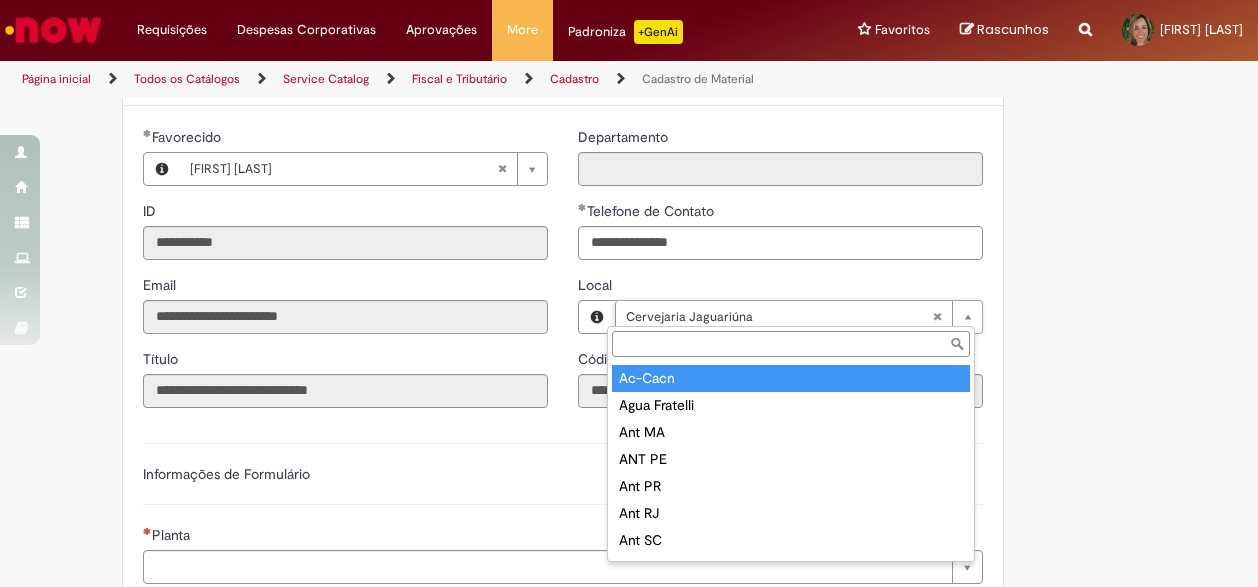 type on "**********" 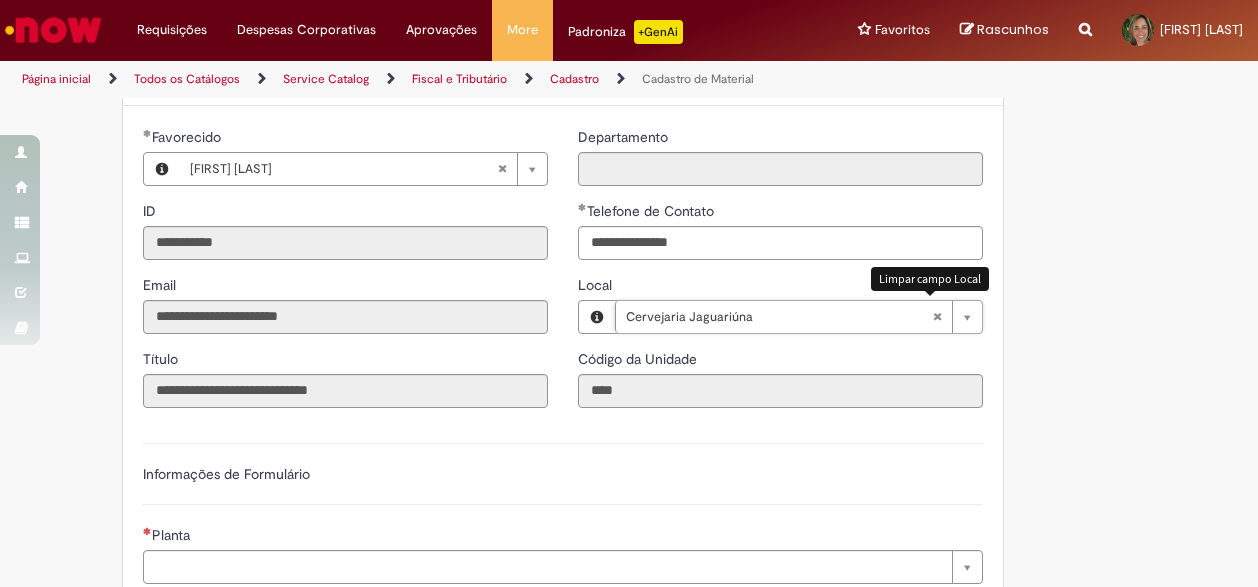 click at bounding box center (937, 317) 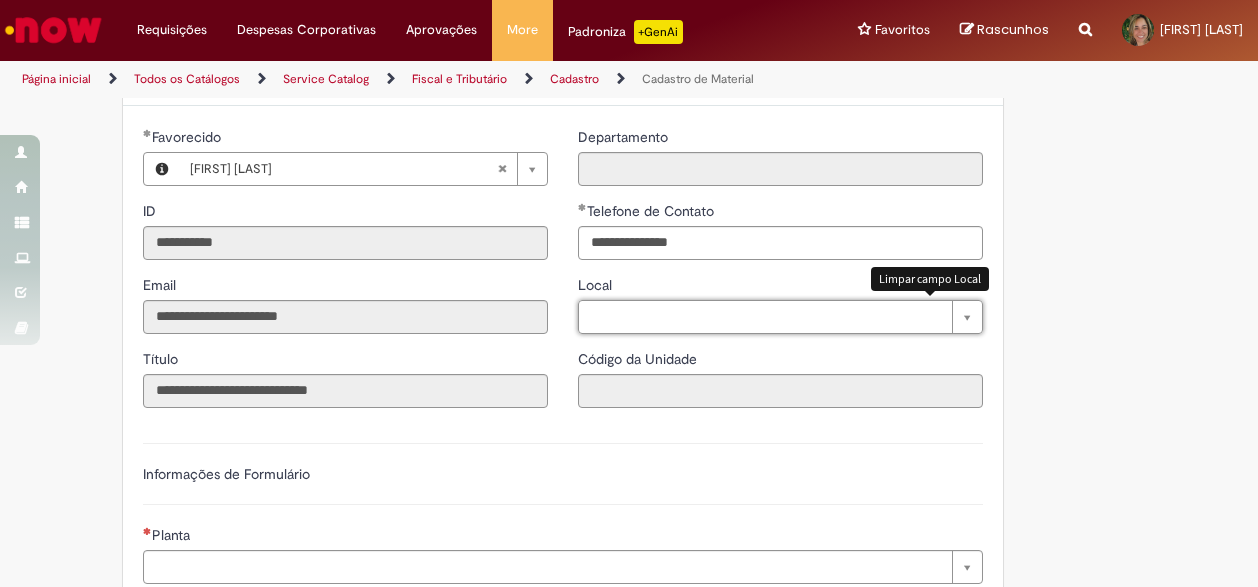 scroll, scrollTop: 0, scrollLeft: 0, axis: both 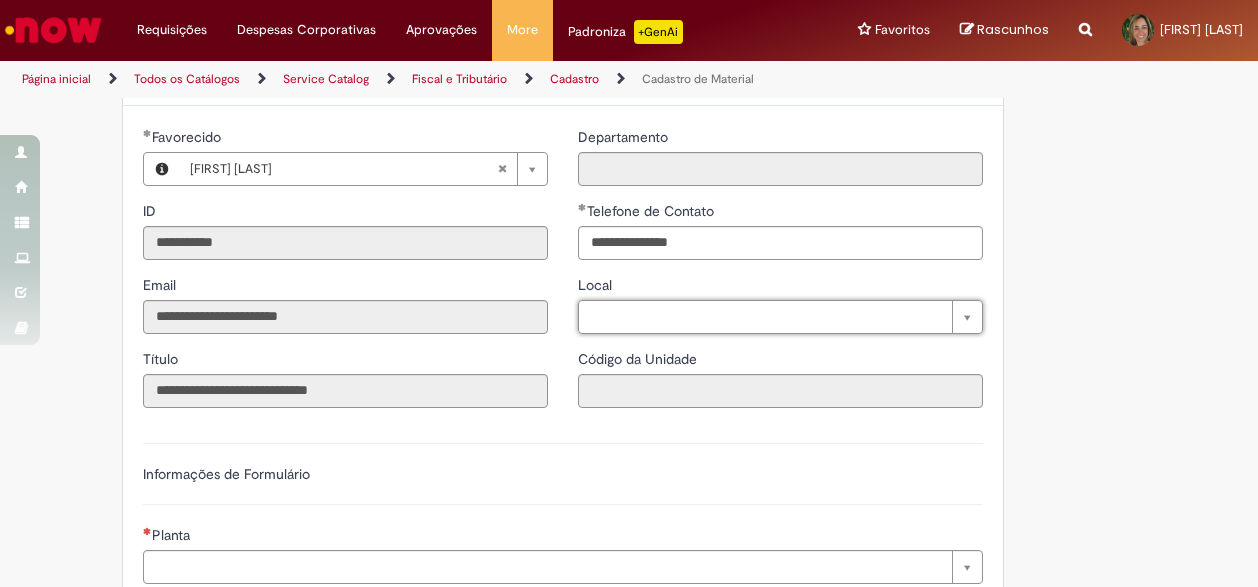type on "*" 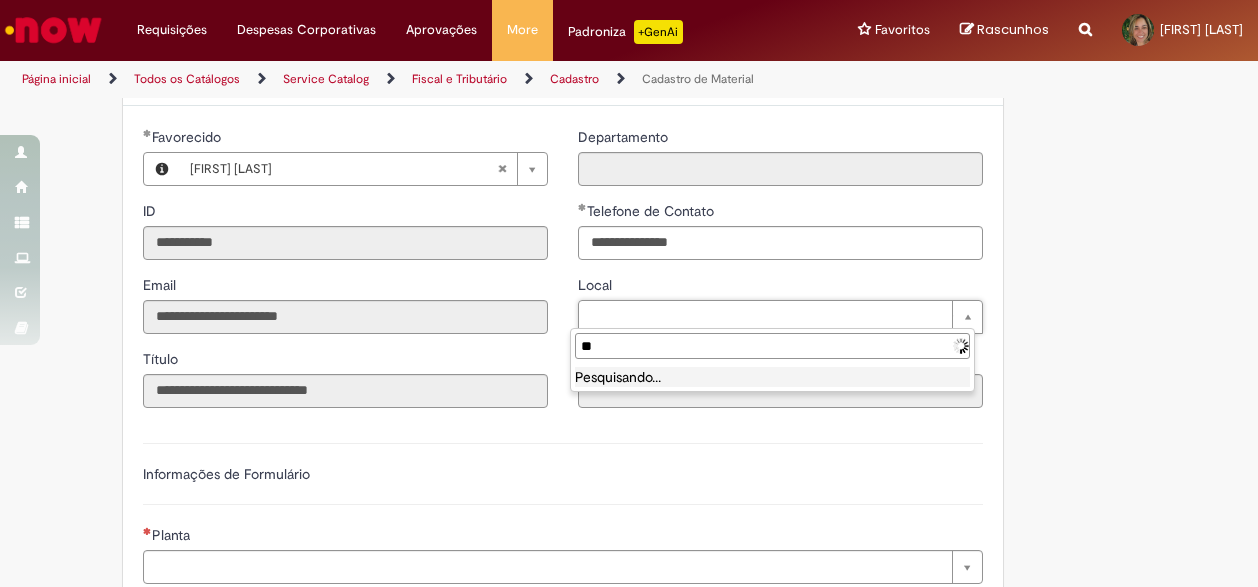 type on "***" 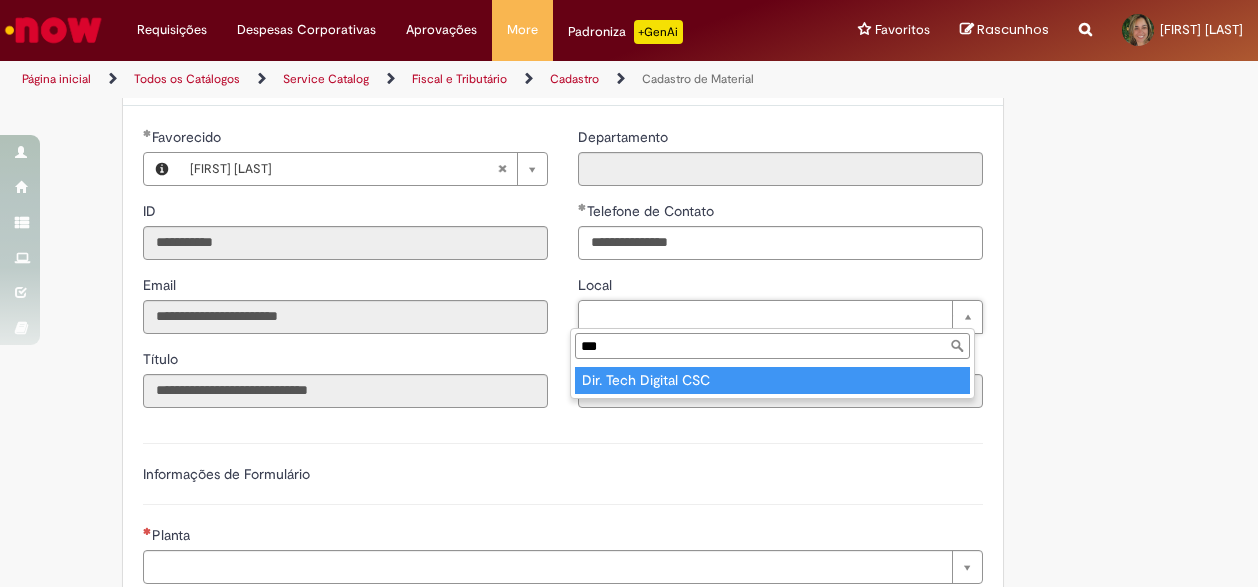 type 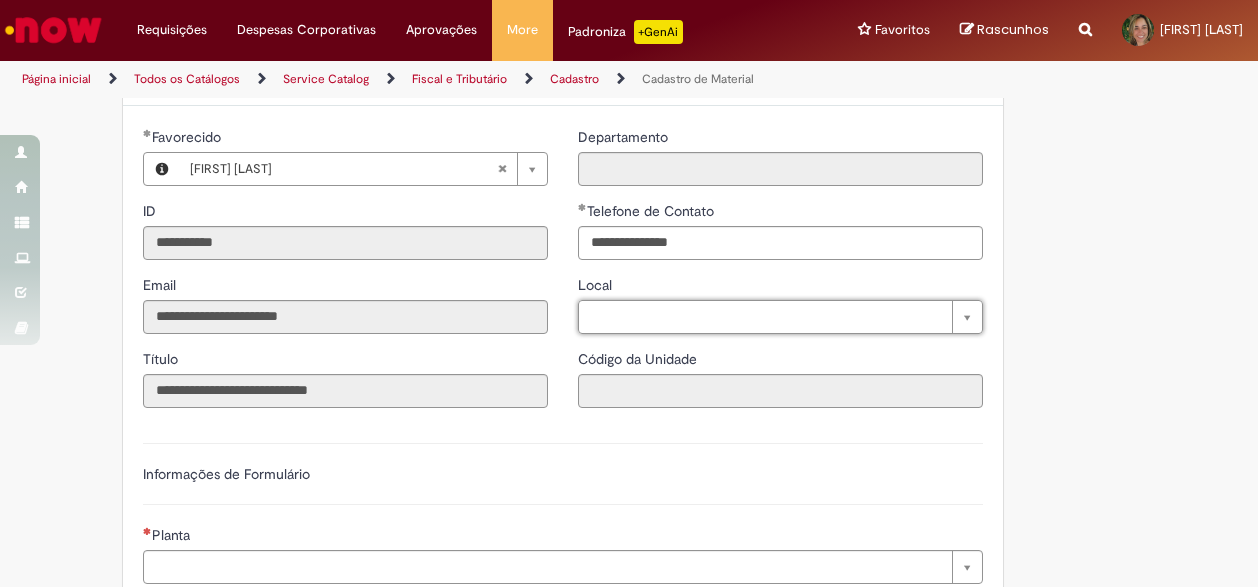 type on "*" 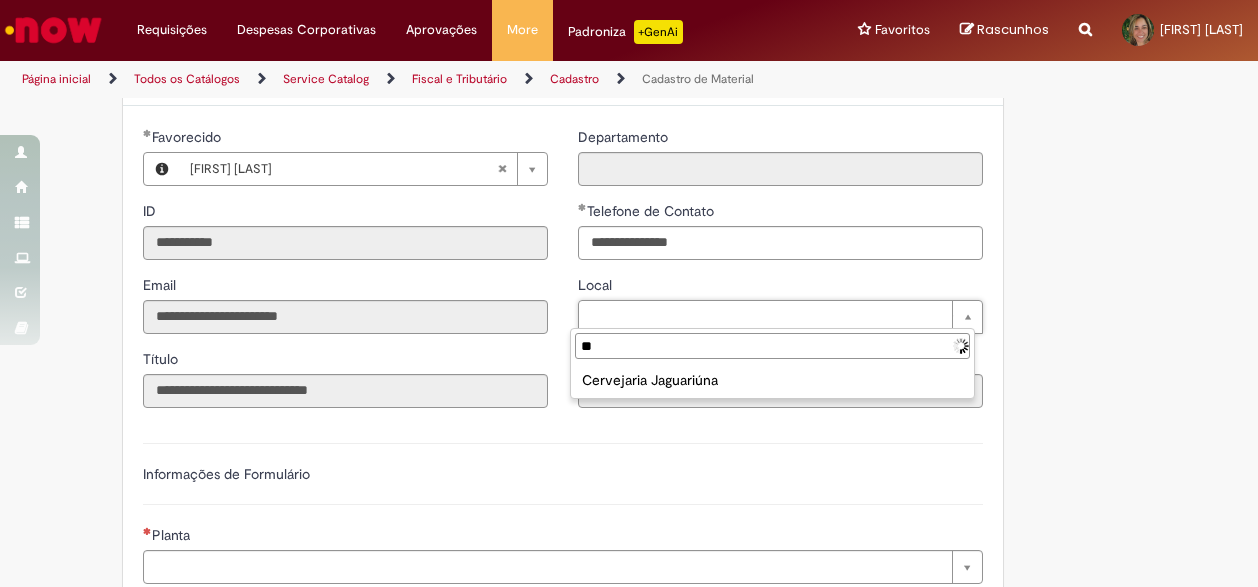 type on "*" 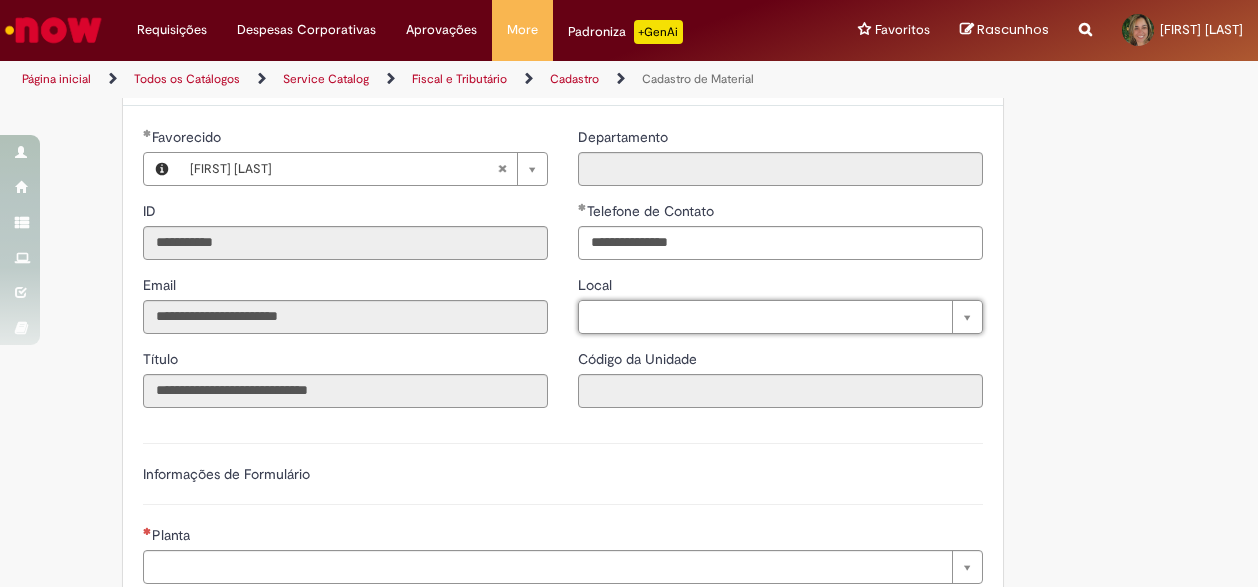 scroll, scrollTop: 900, scrollLeft: 0, axis: vertical 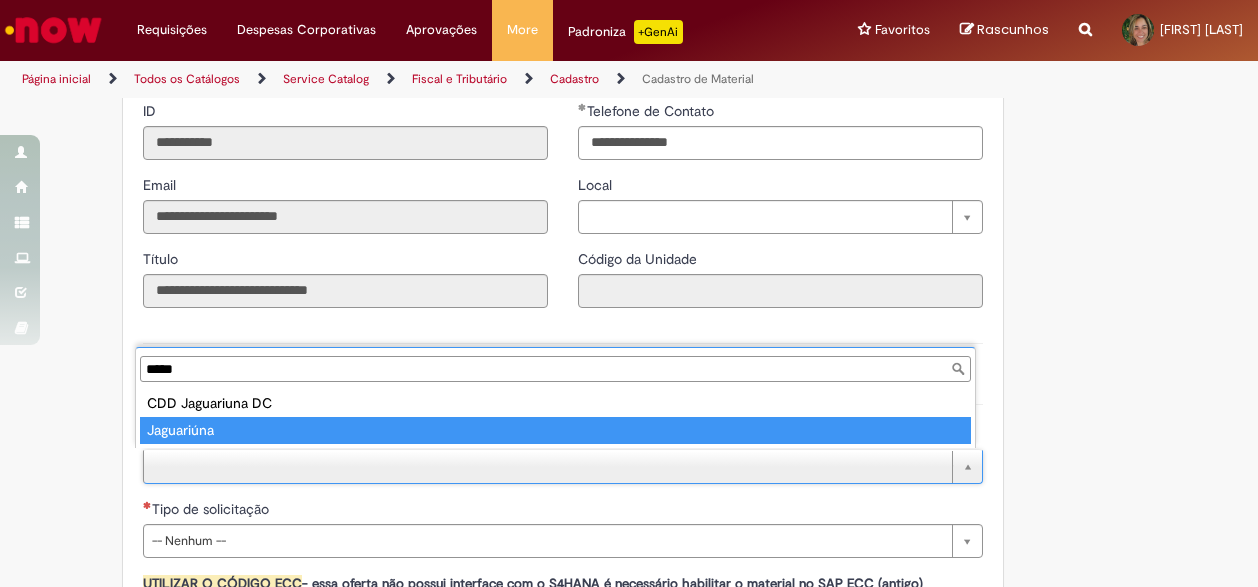 type on "*****" 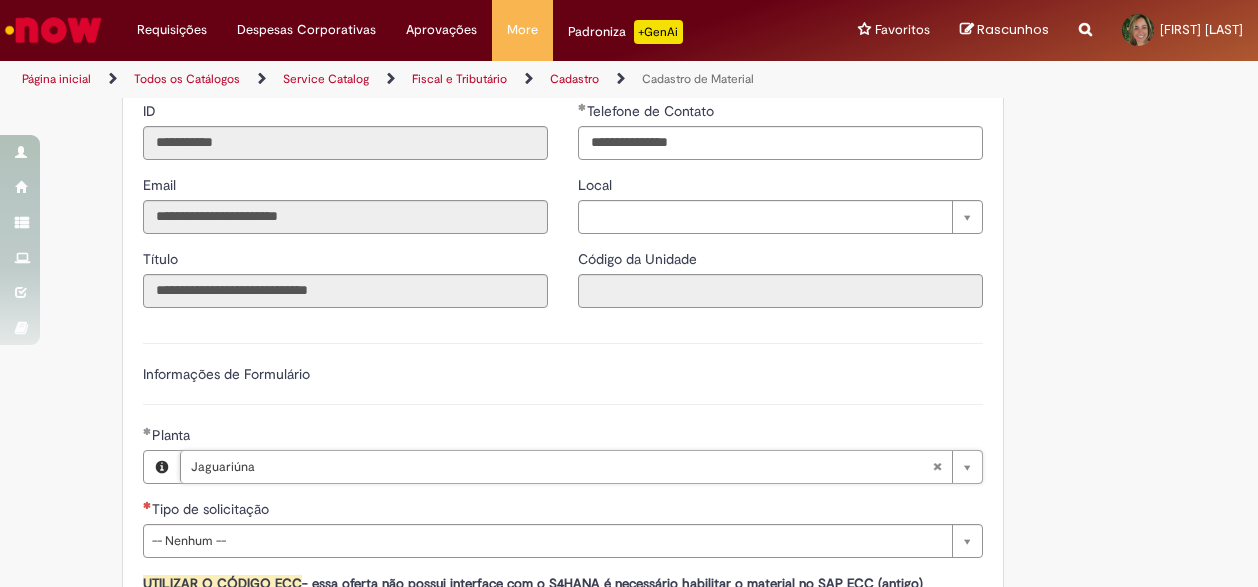 scroll, scrollTop: 1000, scrollLeft: 0, axis: vertical 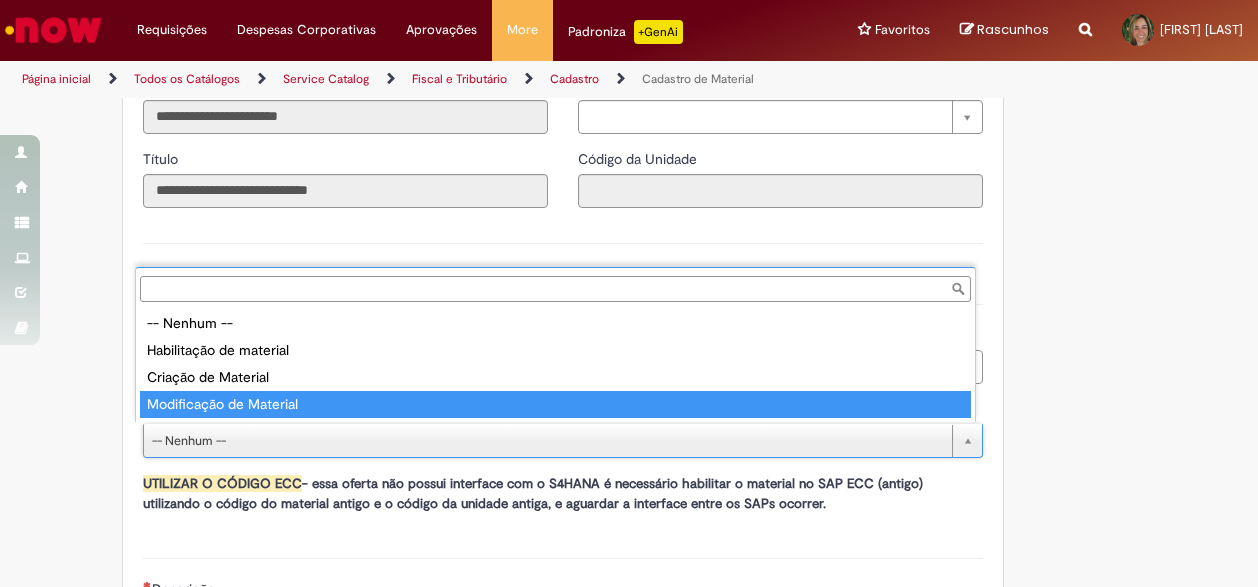 type on "**********" 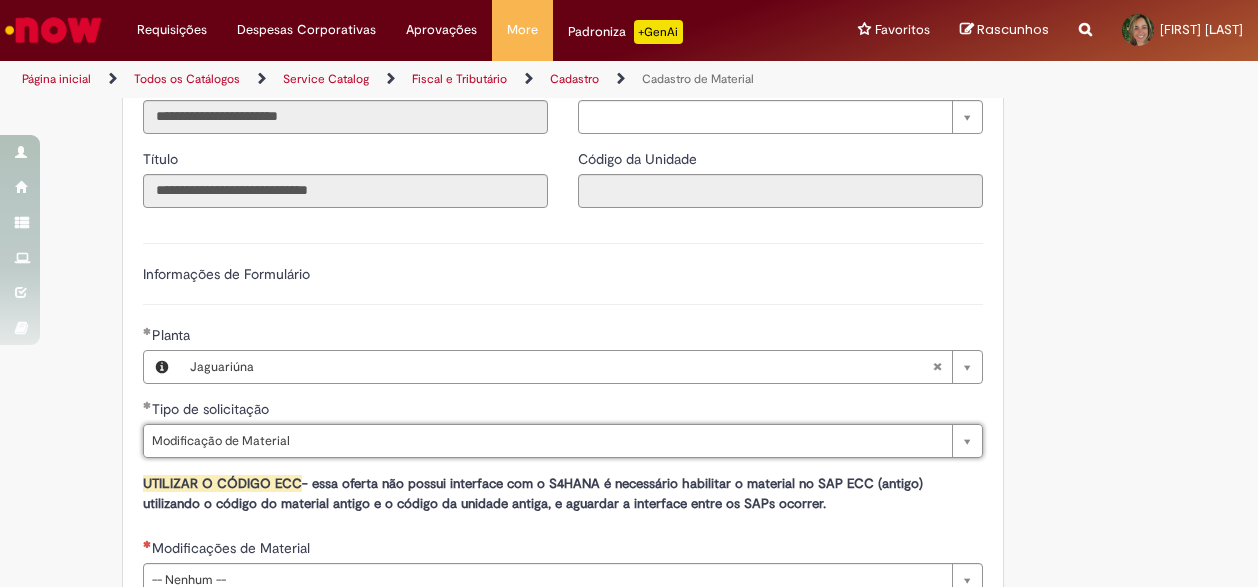 scroll, scrollTop: 1200, scrollLeft: 0, axis: vertical 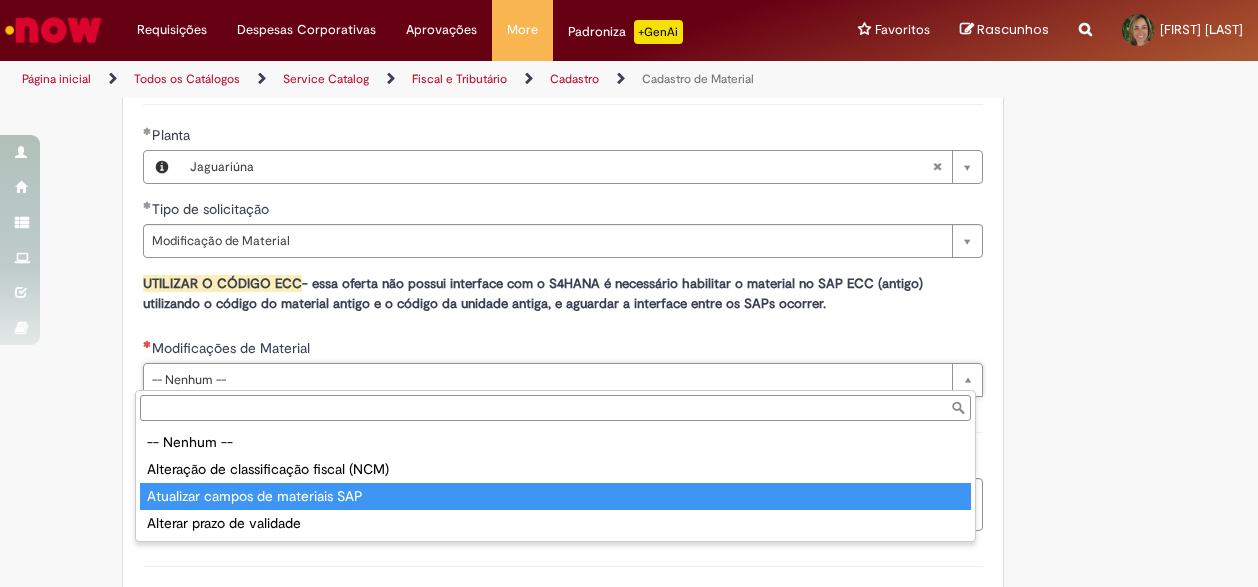 type on "**********" 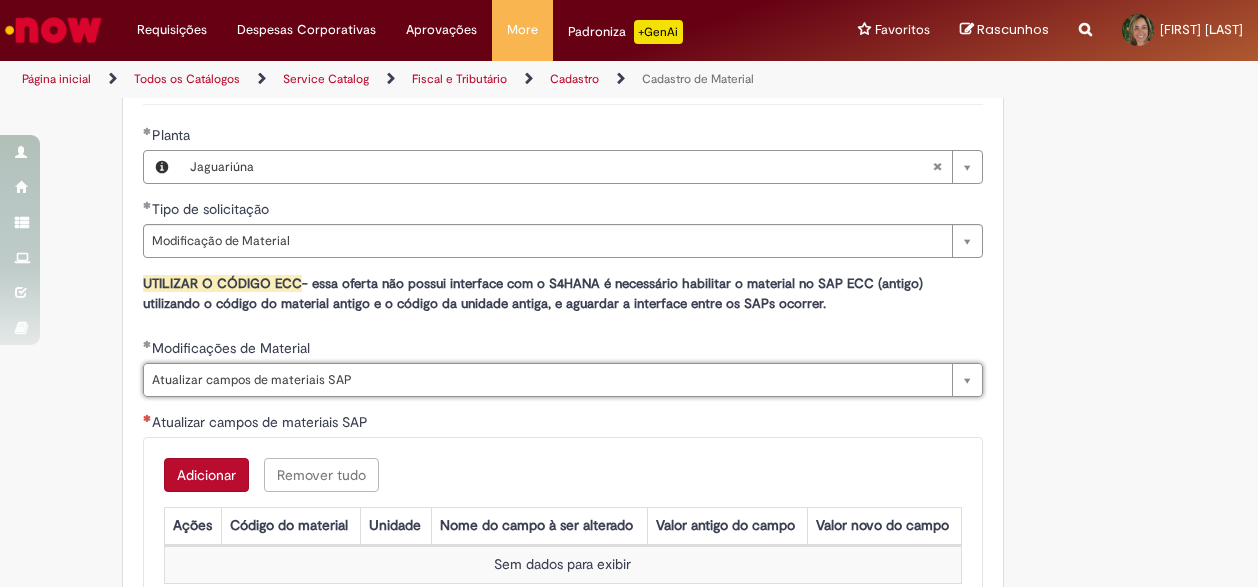scroll, scrollTop: 1300, scrollLeft: 0, axis: vertical 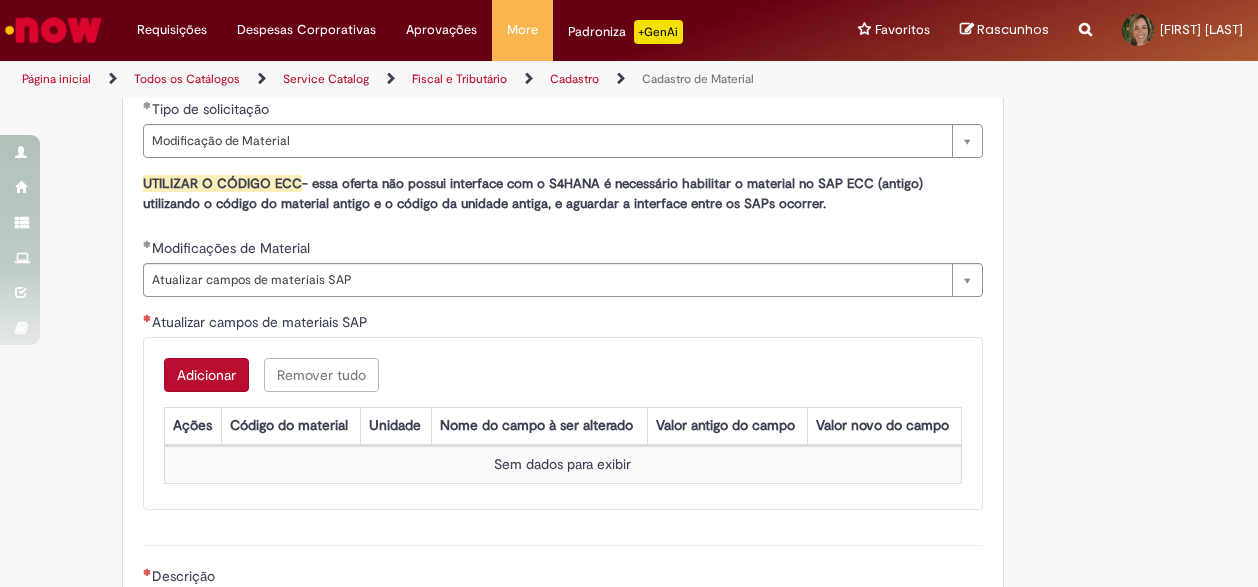 click on "Adicionar" at bounding box center (206, 375) 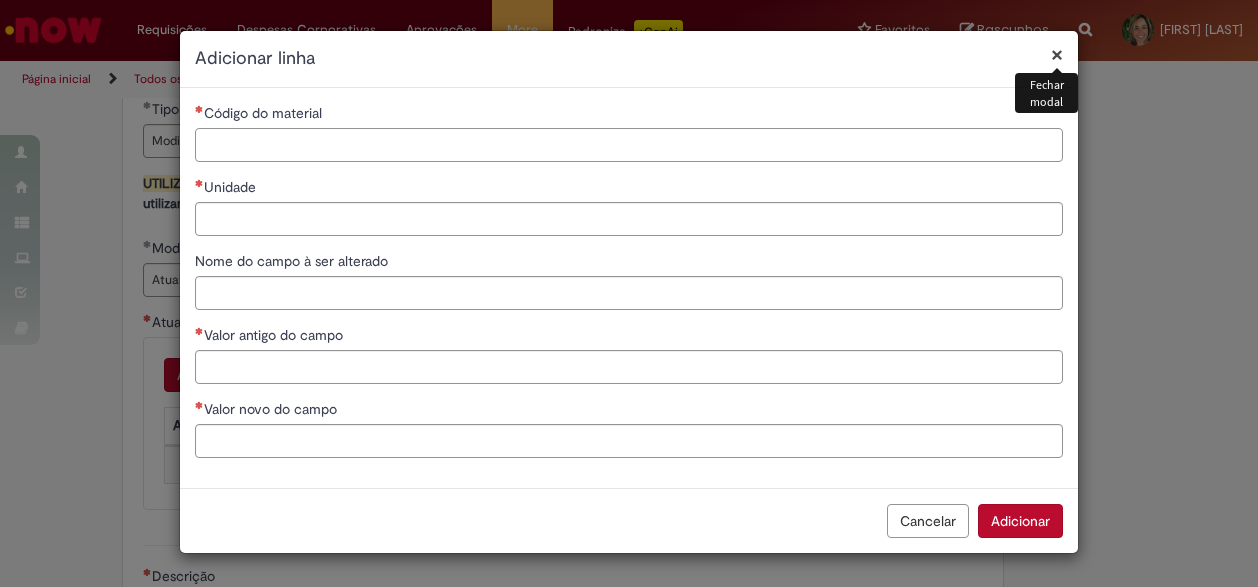 click on "Código do material" at bounding box center [629, 145] 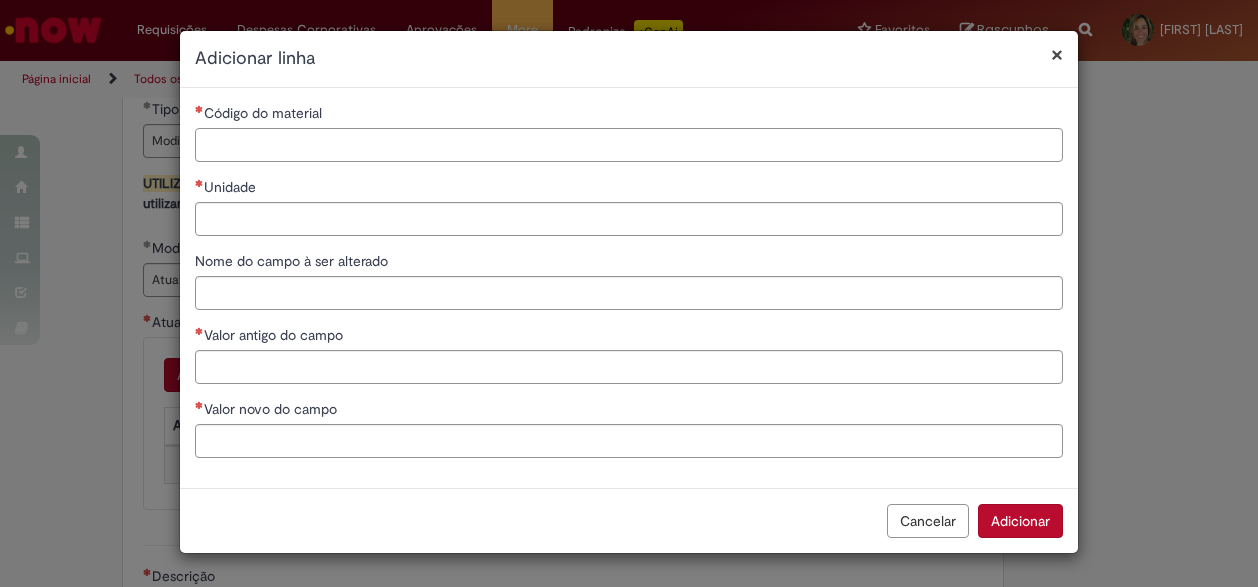 paste on "**********" 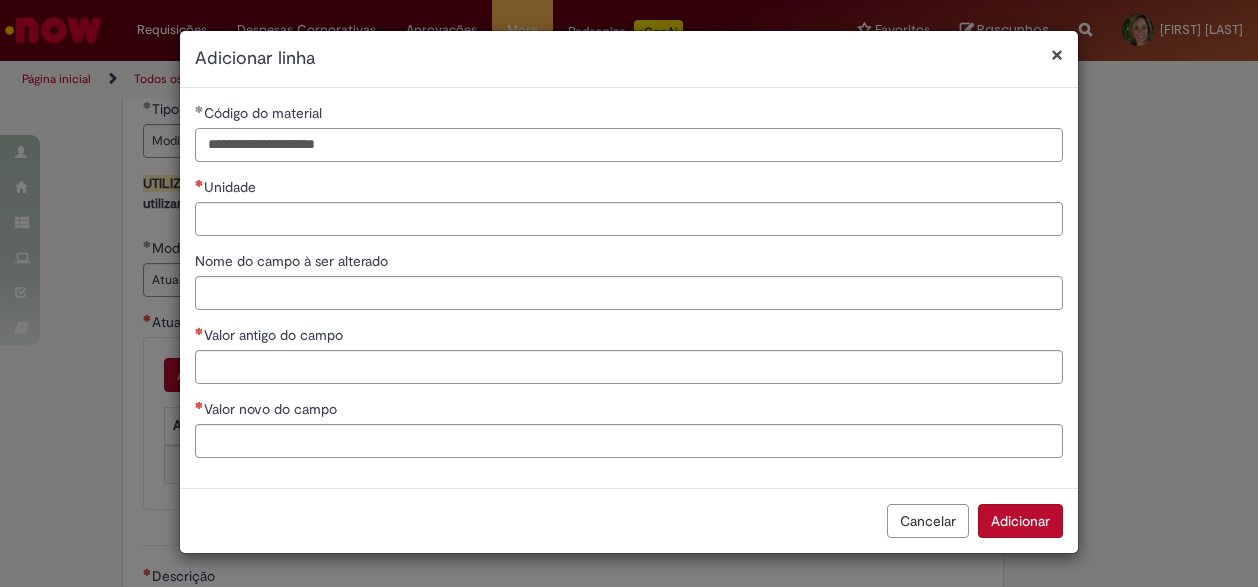 type on "**********" 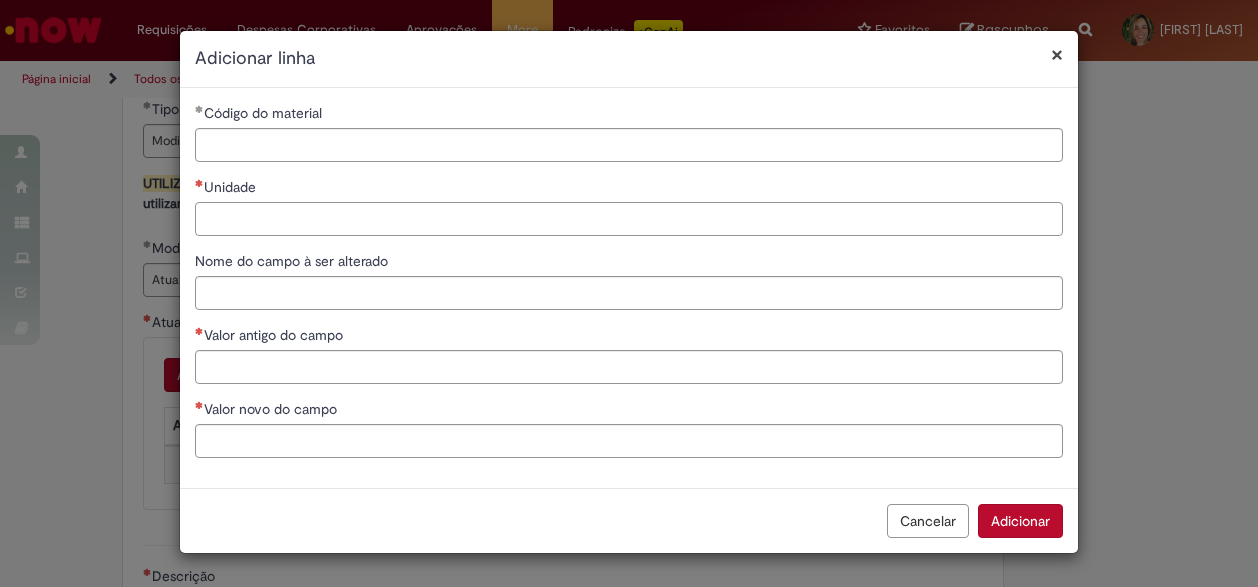 click on "Unidade" at bounding box center (629, 219) 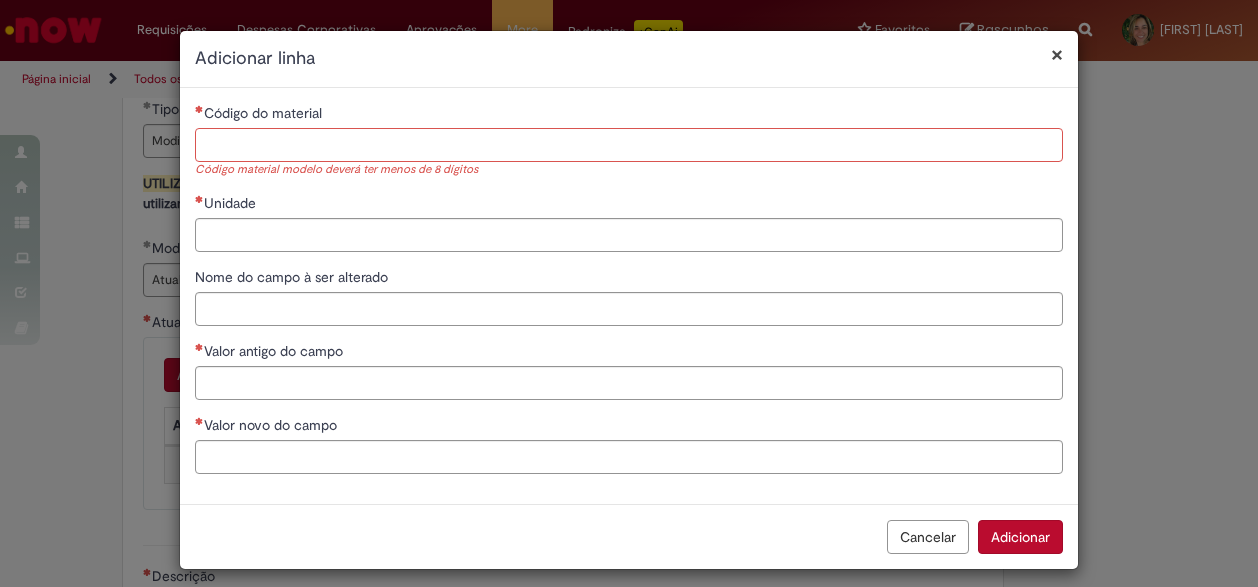 click on "Código do material" at bounding box center (629, 145) 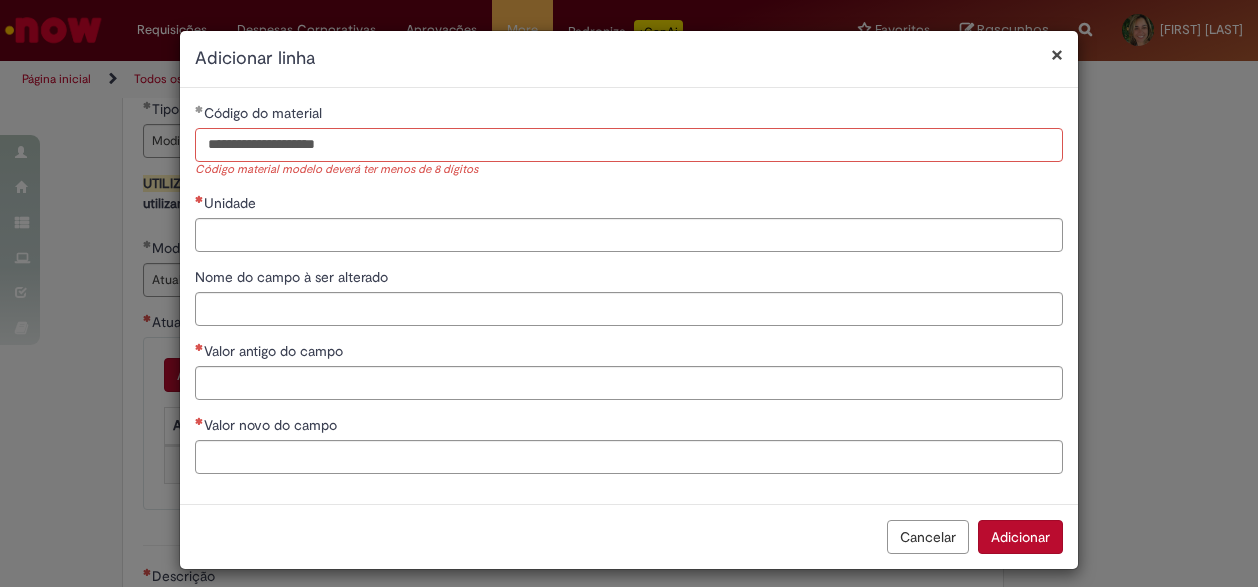 drag, startPoint x: 262, startPoint y: 147, endPoint x: 431, endPoint y: 175, distance: 171.30382 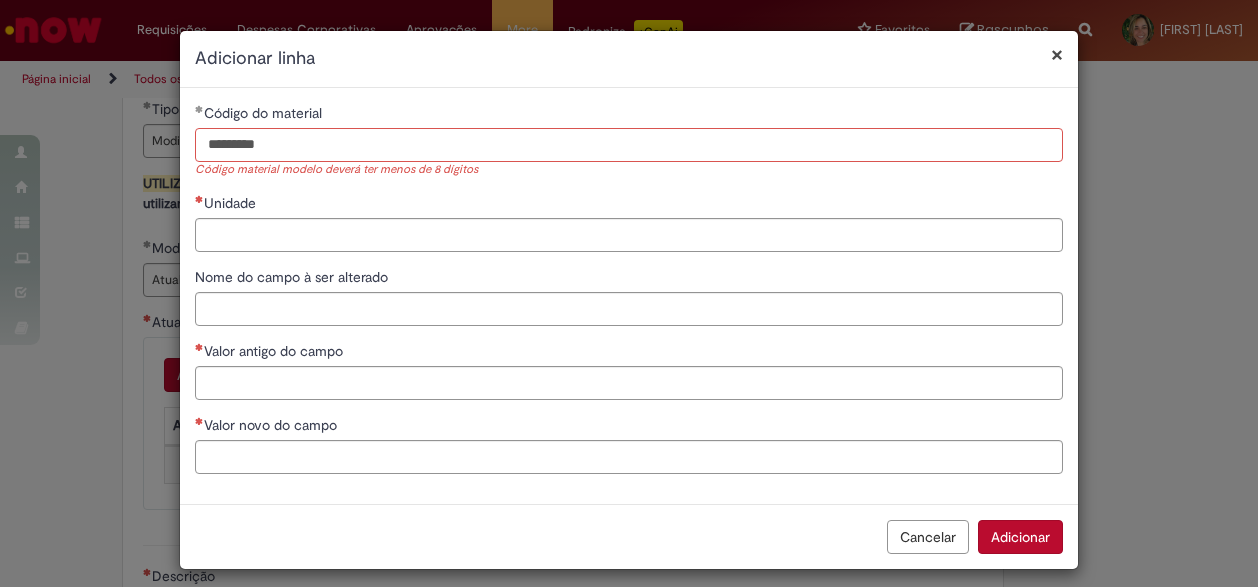 type on "********" 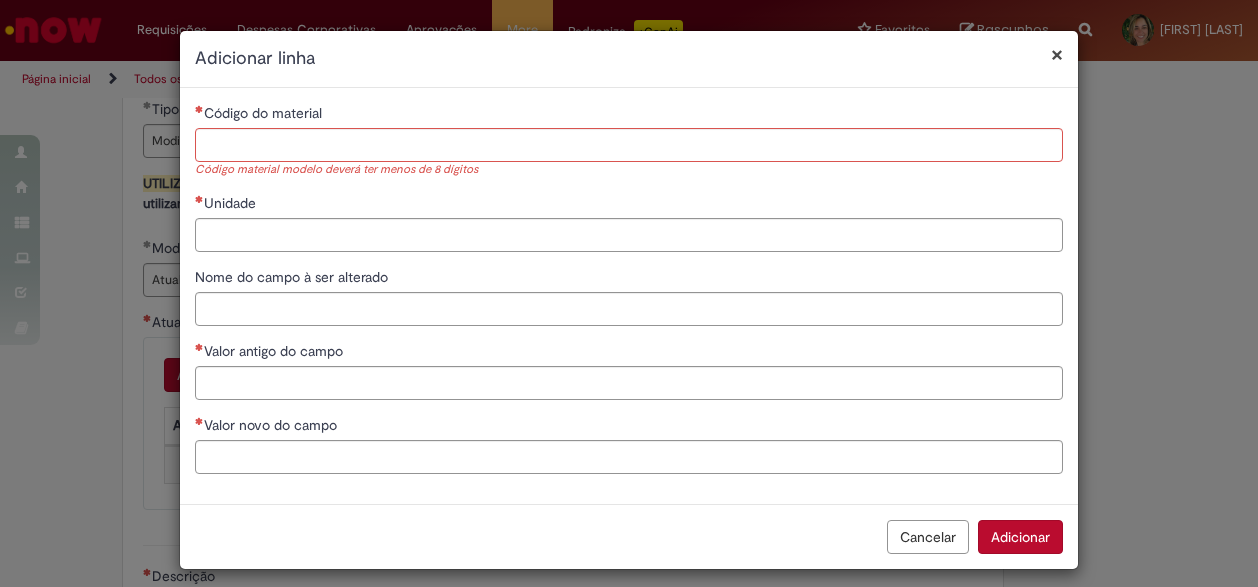 click on "Unidade" at bounding box center [629, 205] 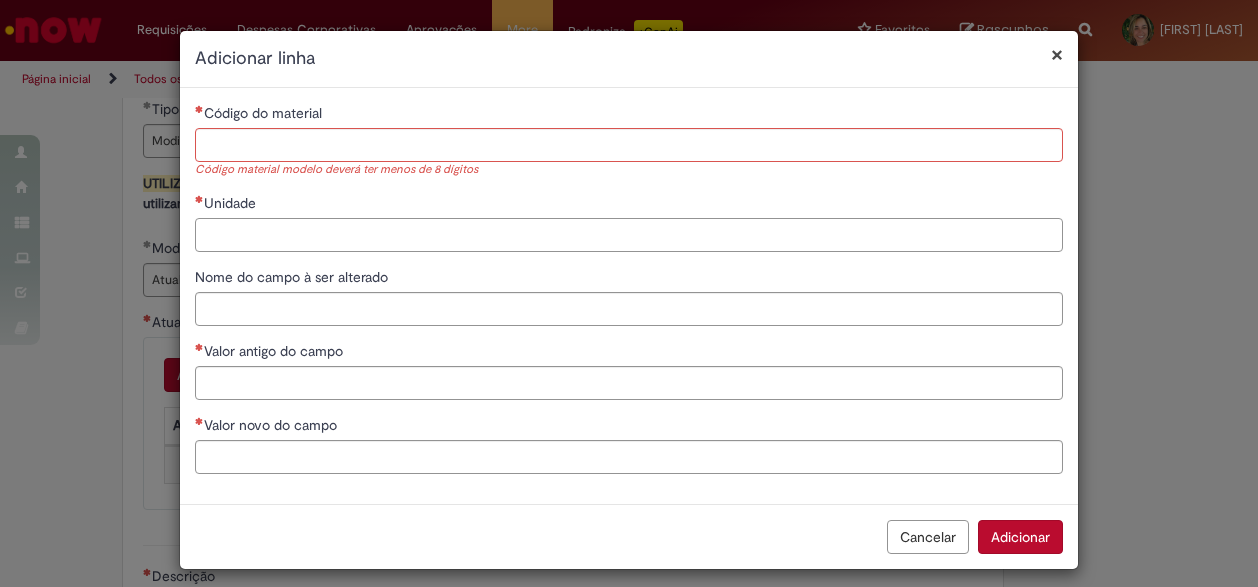 click on "Unidade" at bounding box center [629, 235] 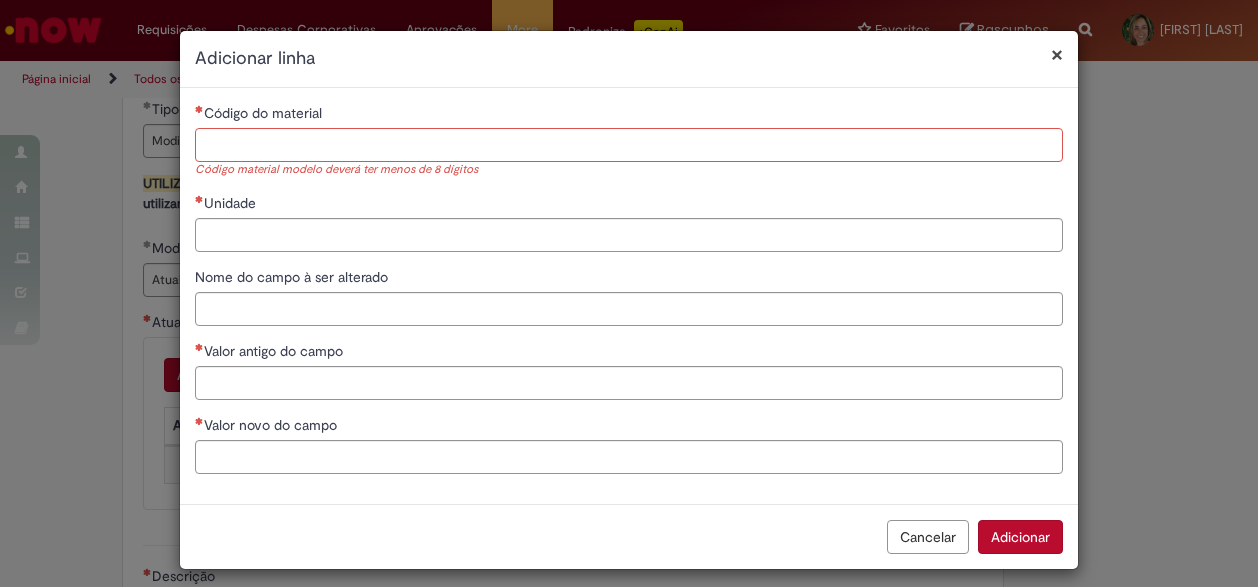 click on "Código do material" at bounding box center [629, 145] 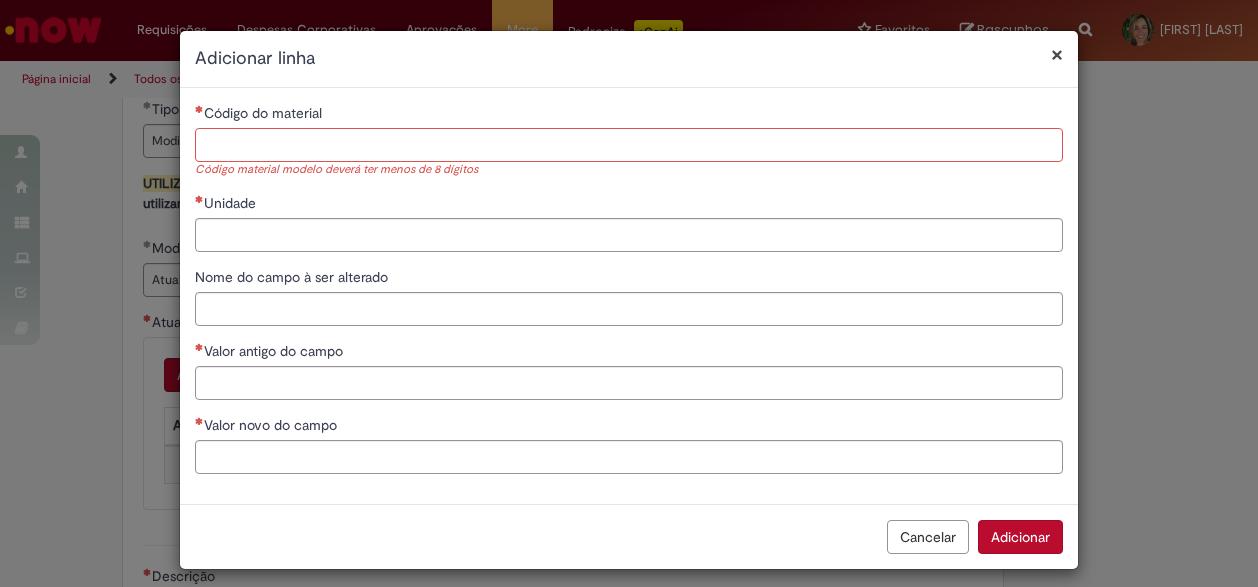 paste on "********" 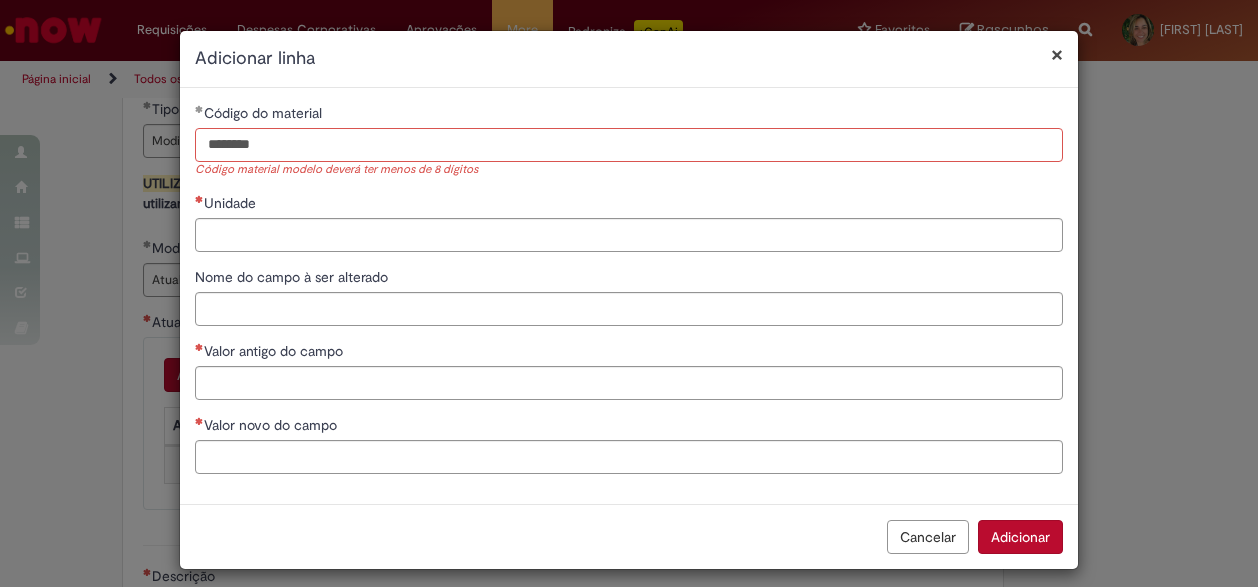 type on "********" 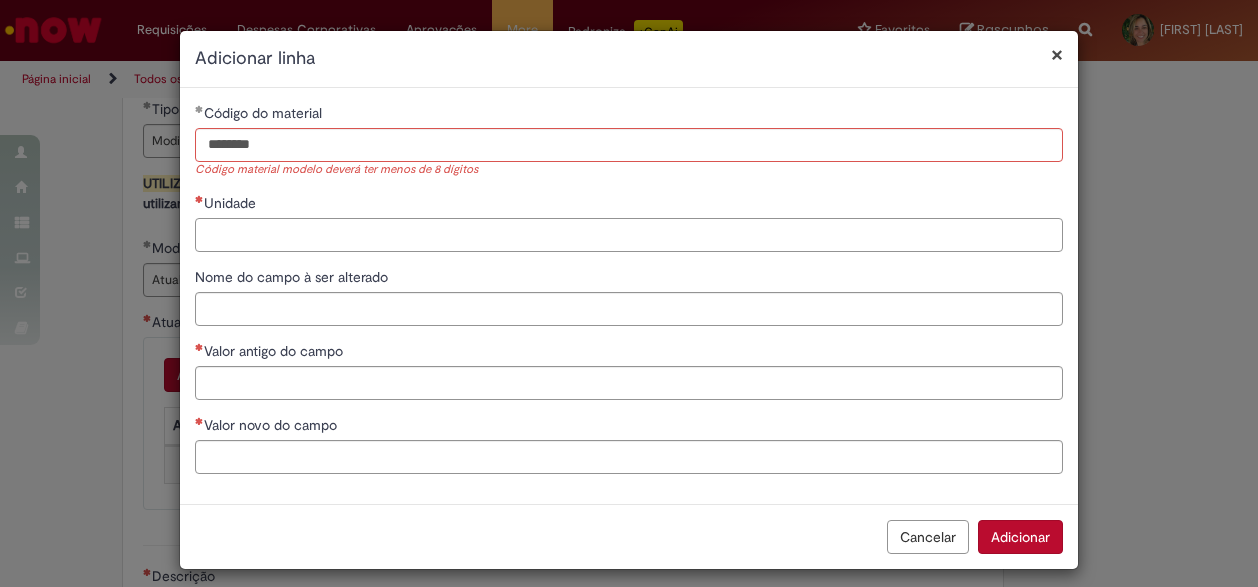 click on "Unidade" at bounding box center [629, 235] 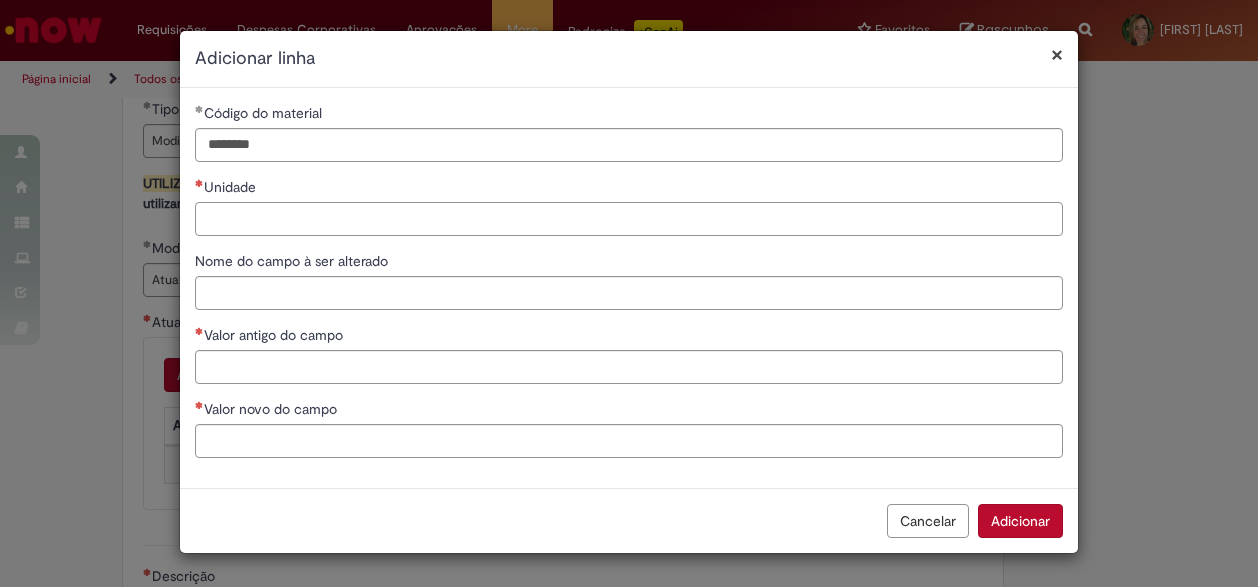type on "*" 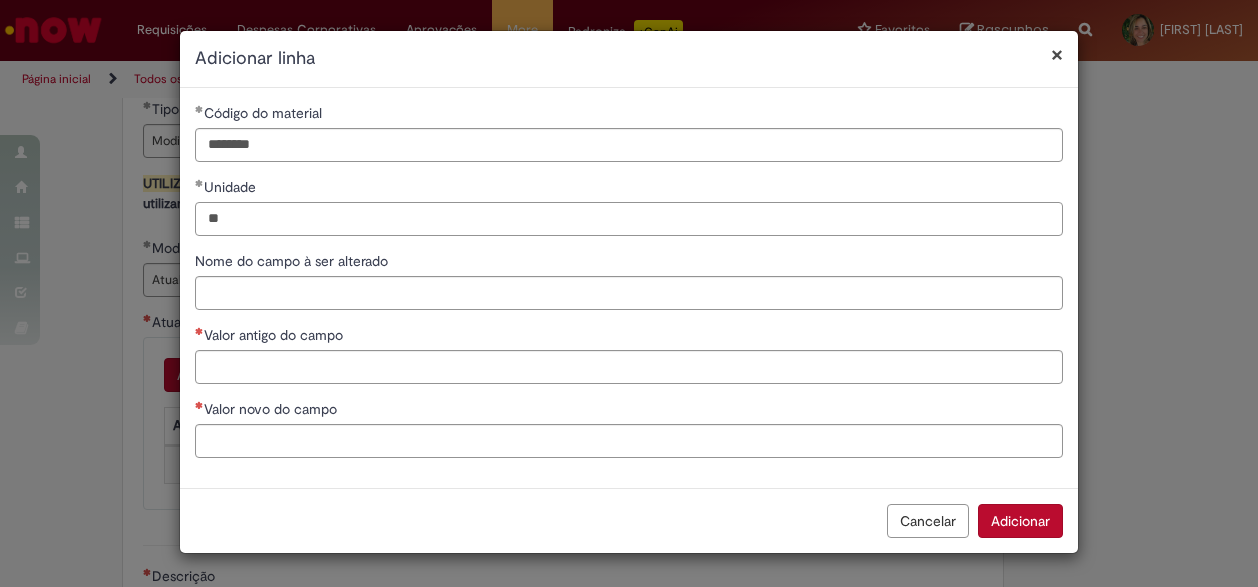 type on "**" 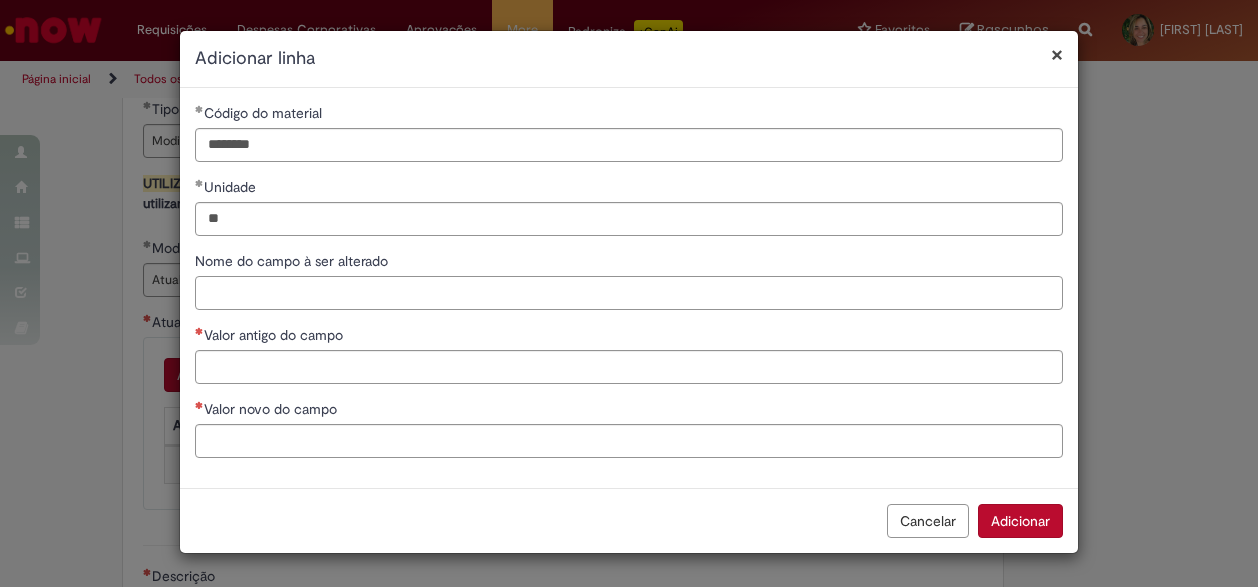 click on "Nome do campo à ser alterado" at bounding box center [629, 293] 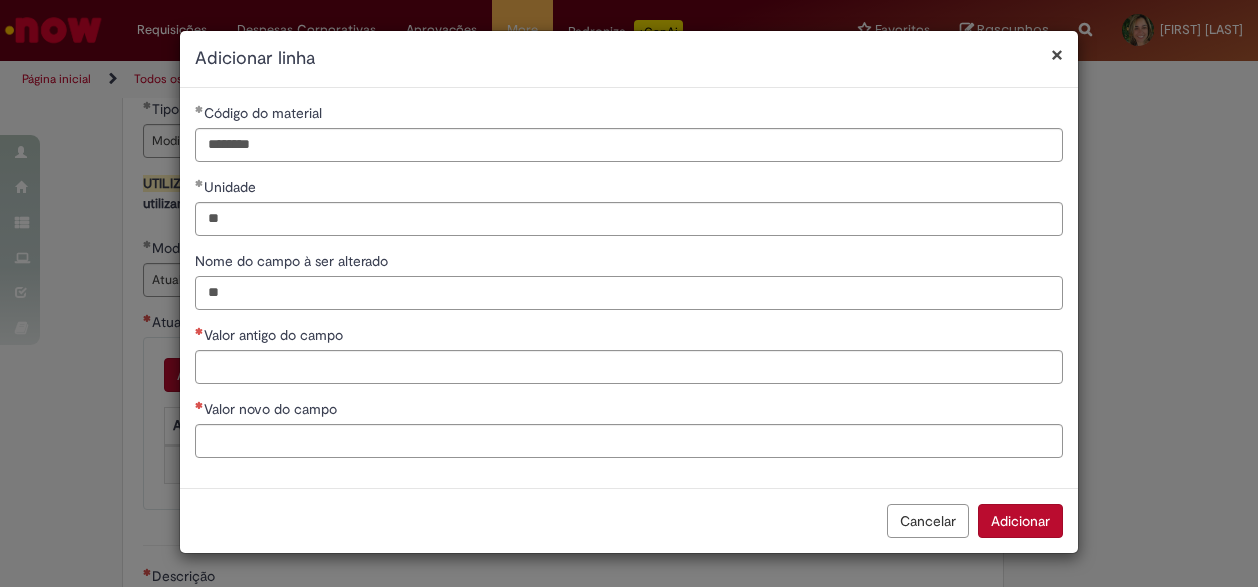 type on "*" 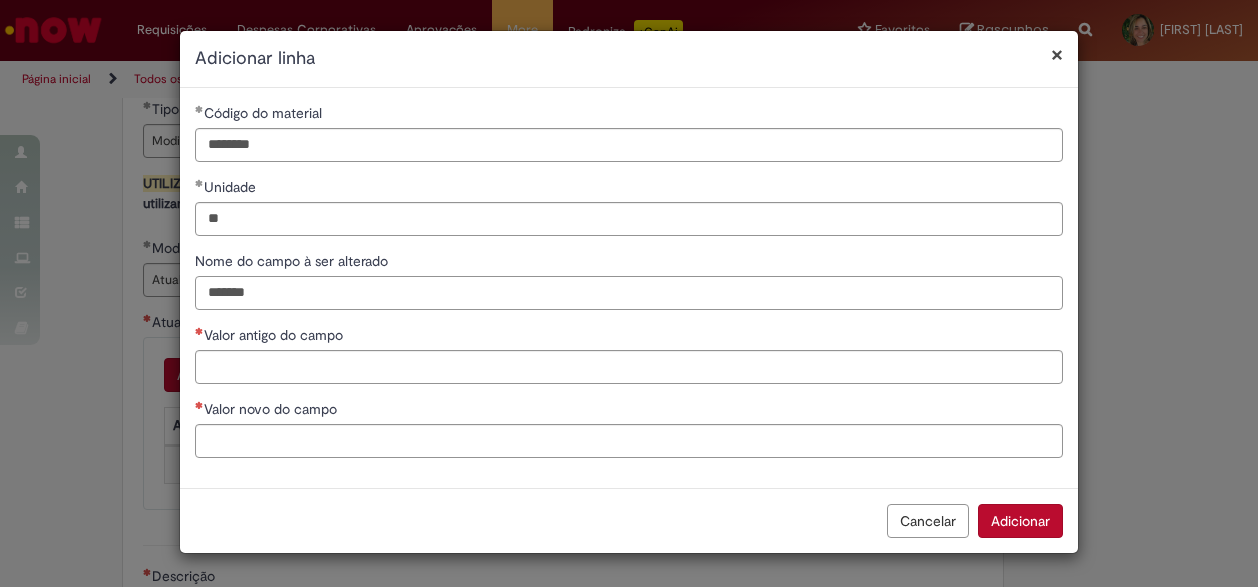 type on "*******" 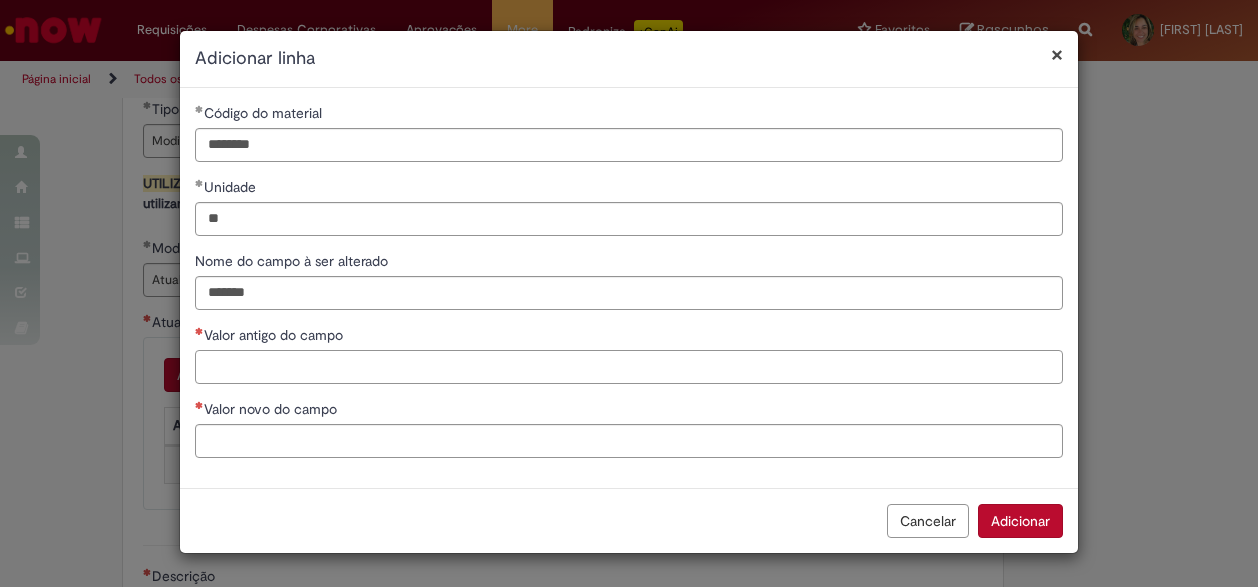 click on "Valor antigo do campo" at bounding box center (629, 367) 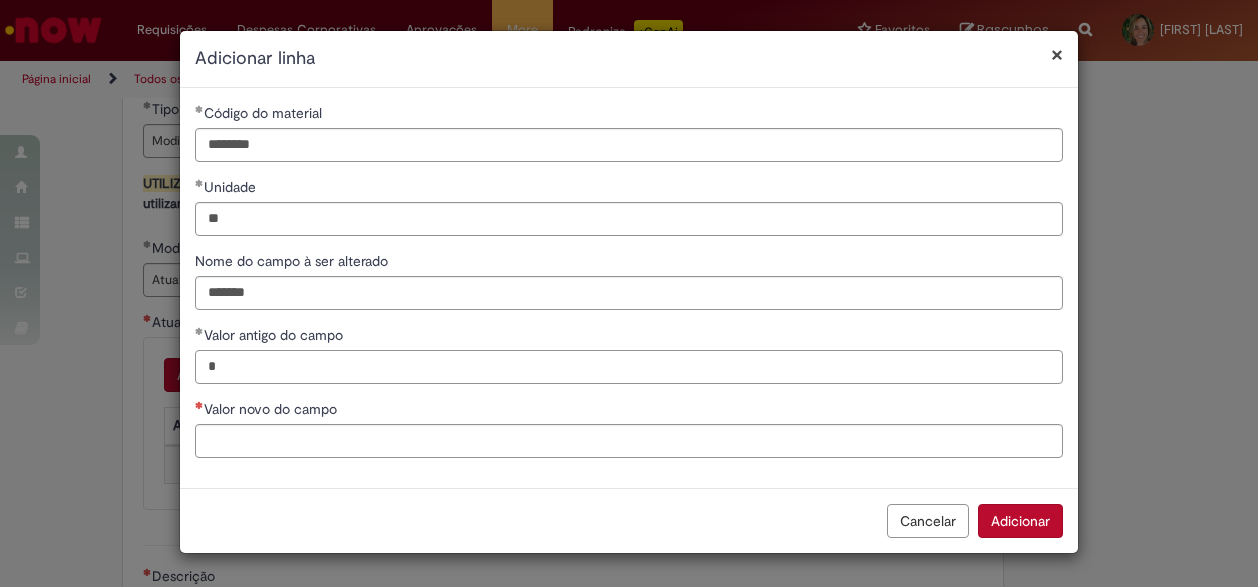 type on "*" 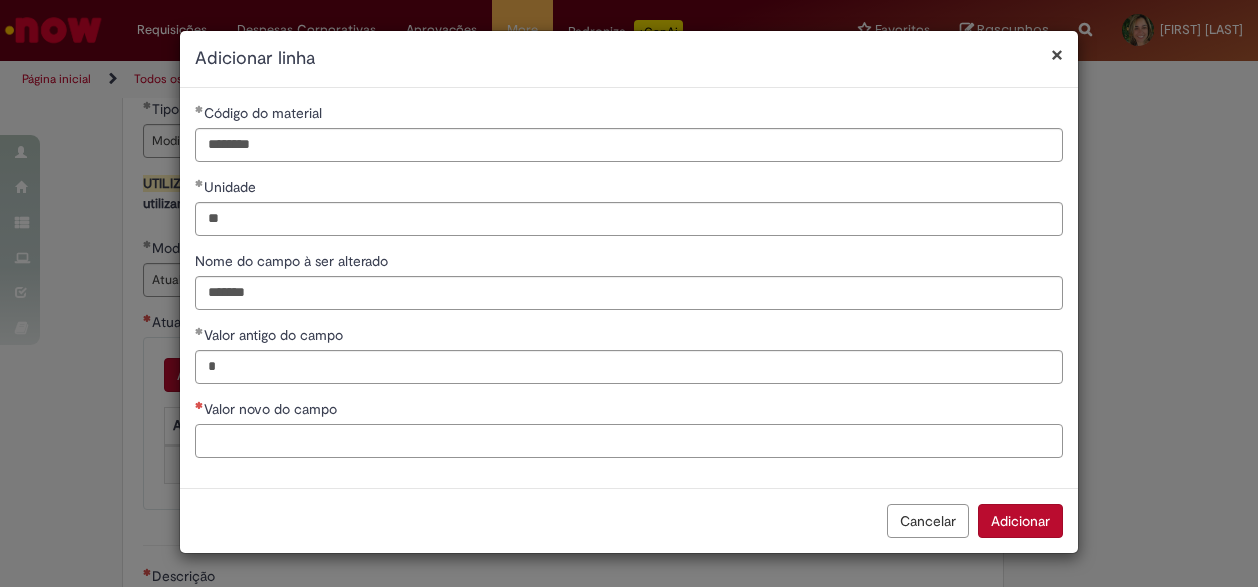click on "Valor novo do campo" at bounding box center [629, 441] 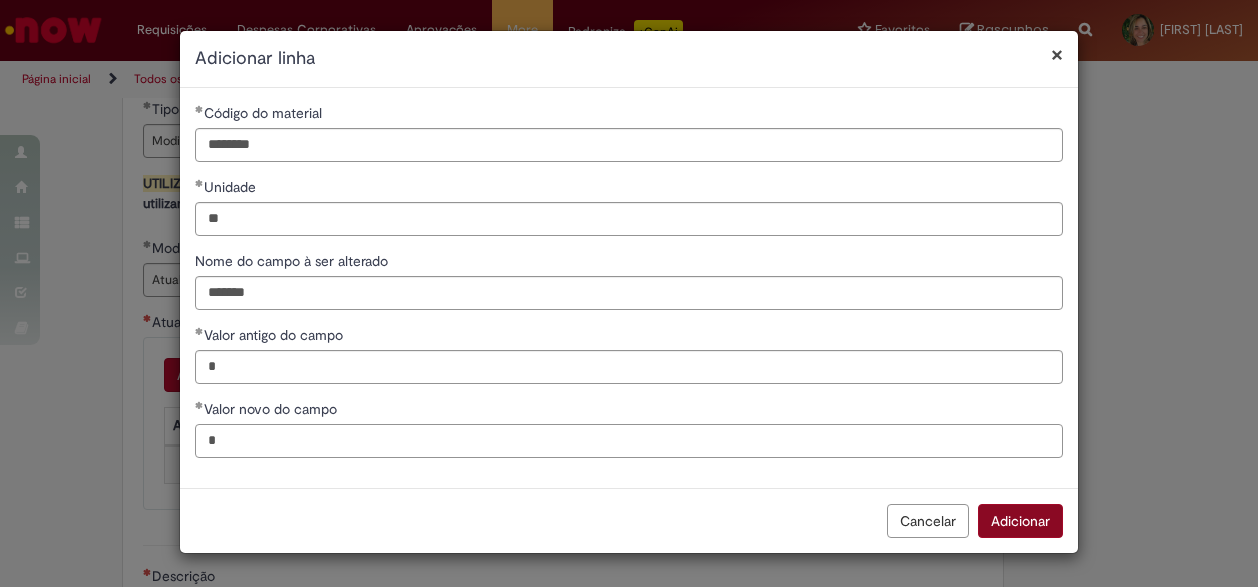 type on "*" 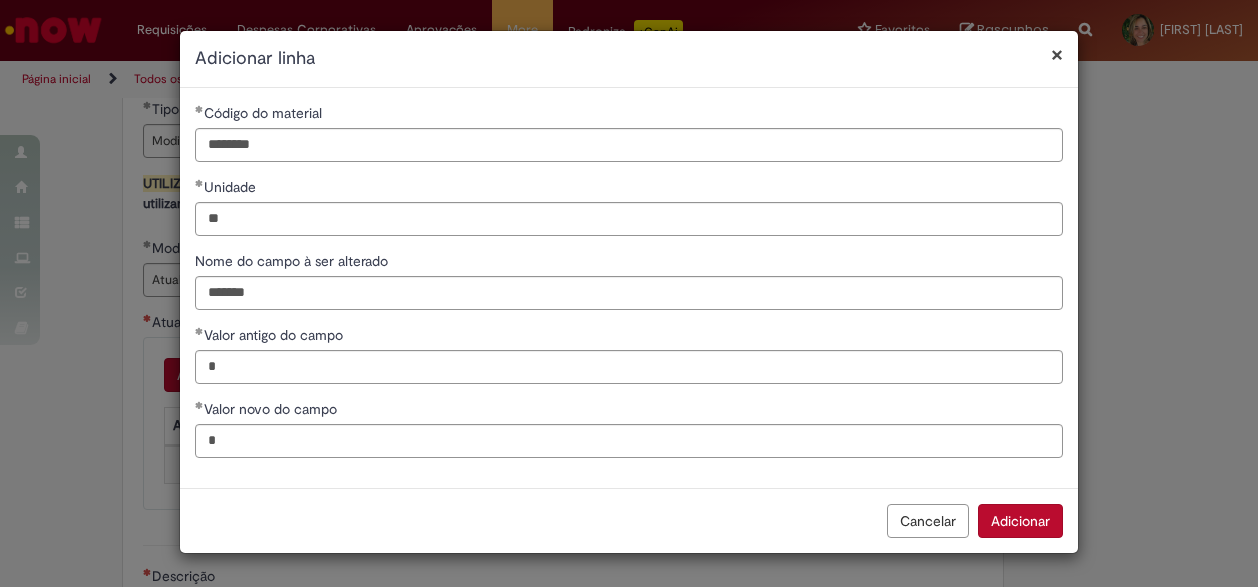 click on "Adicionar" at bounding box center [1020, 521] 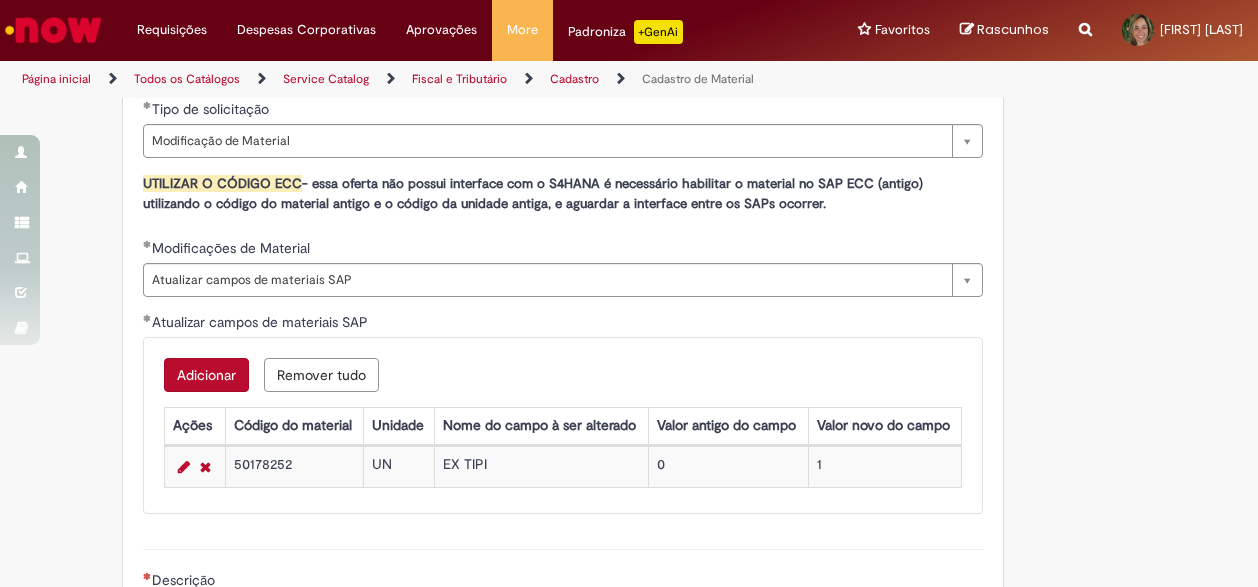 scroll, scrollTop: 1500, scrollLeft: 0, axis: vertical 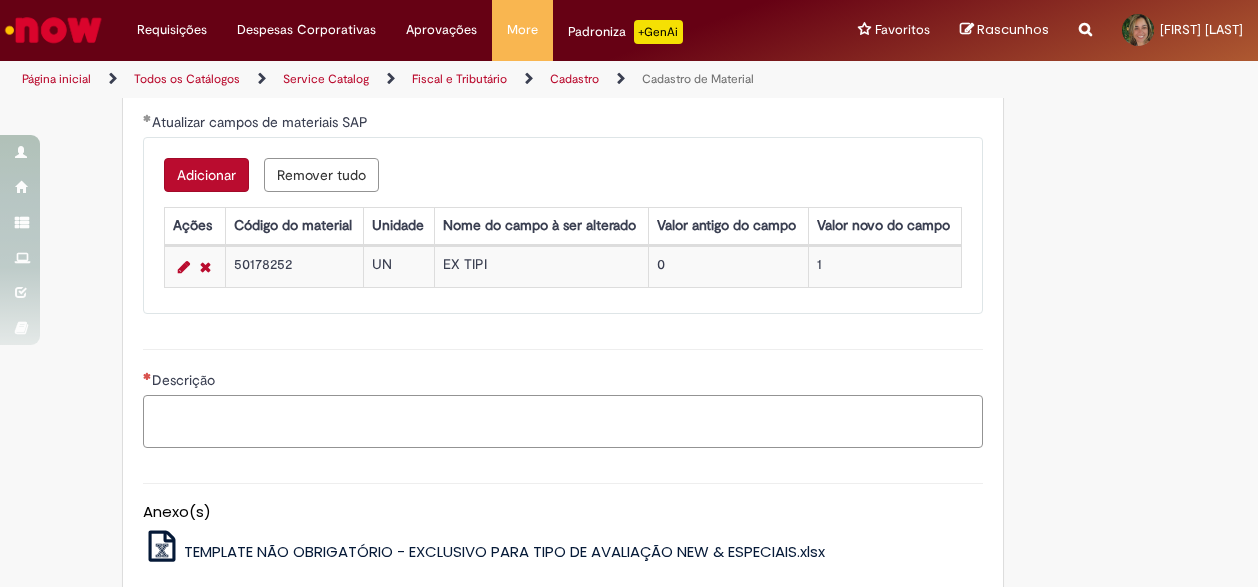 click on "Descrição" at bounding box center [563, 421] 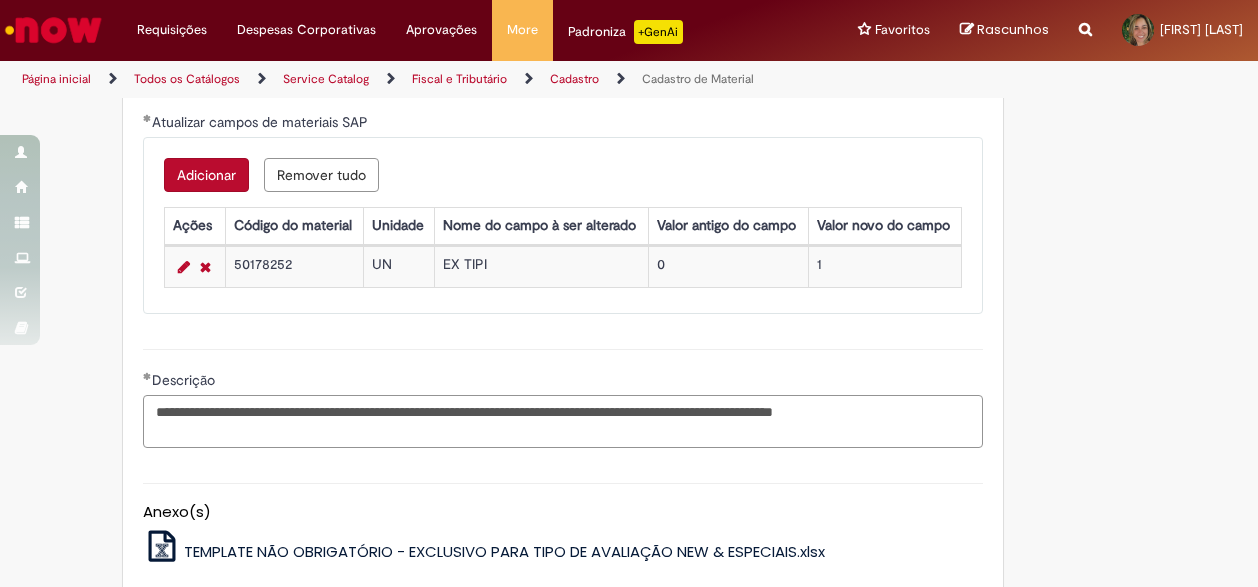 scroll, scrollTop: 1686, scrollLeft: 0, axis: vertical 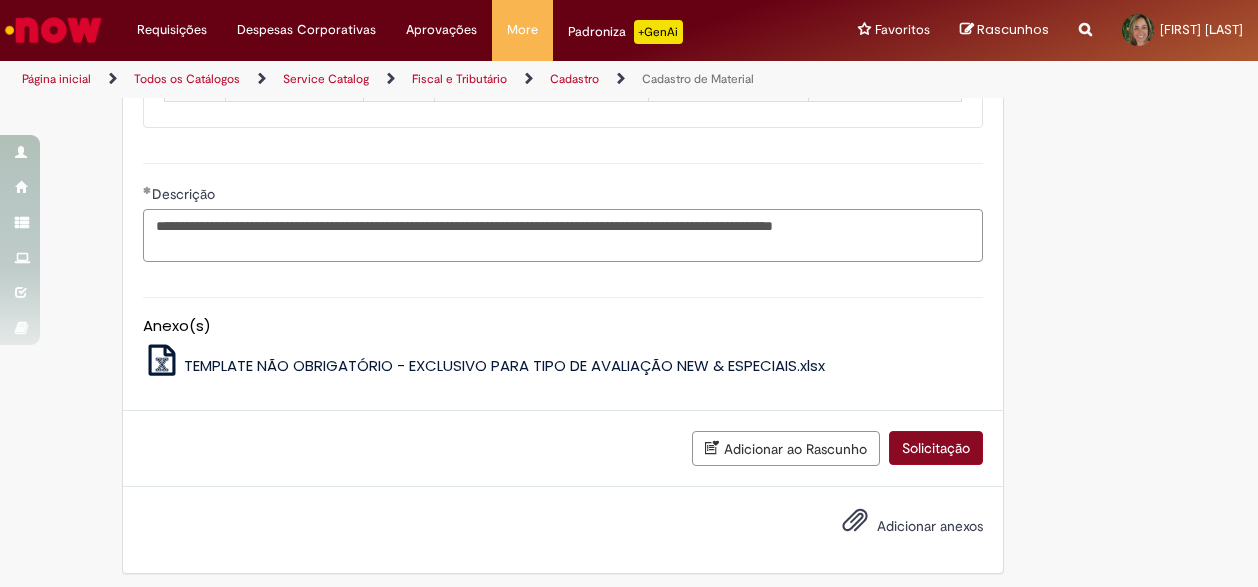 type on "**********" 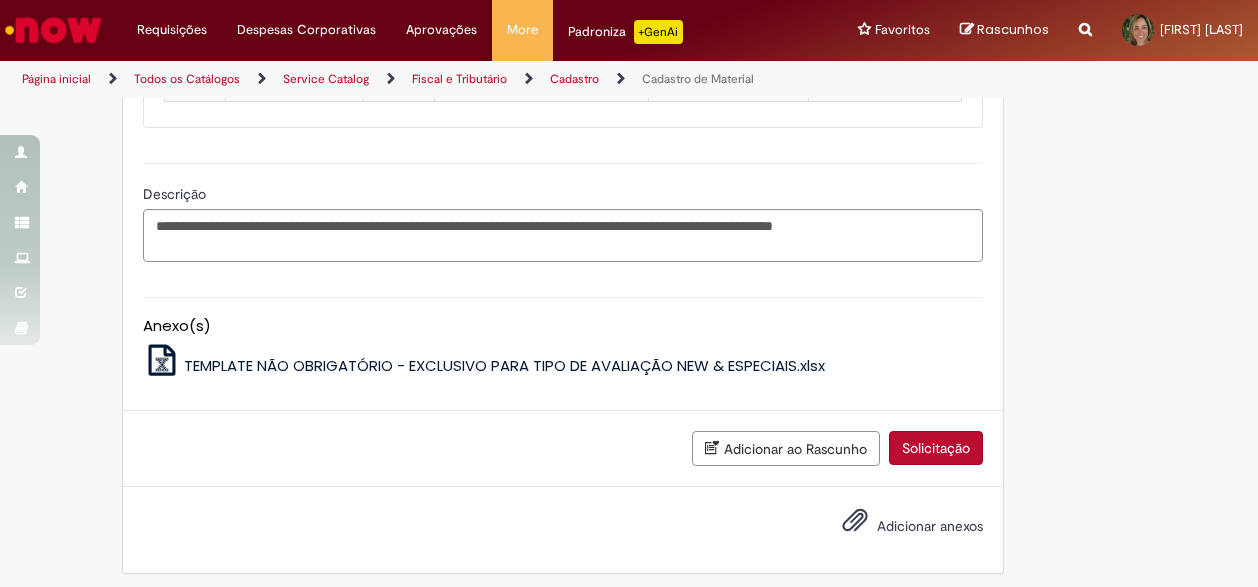 click on "Solicitação" at bounding box center [936, 448] 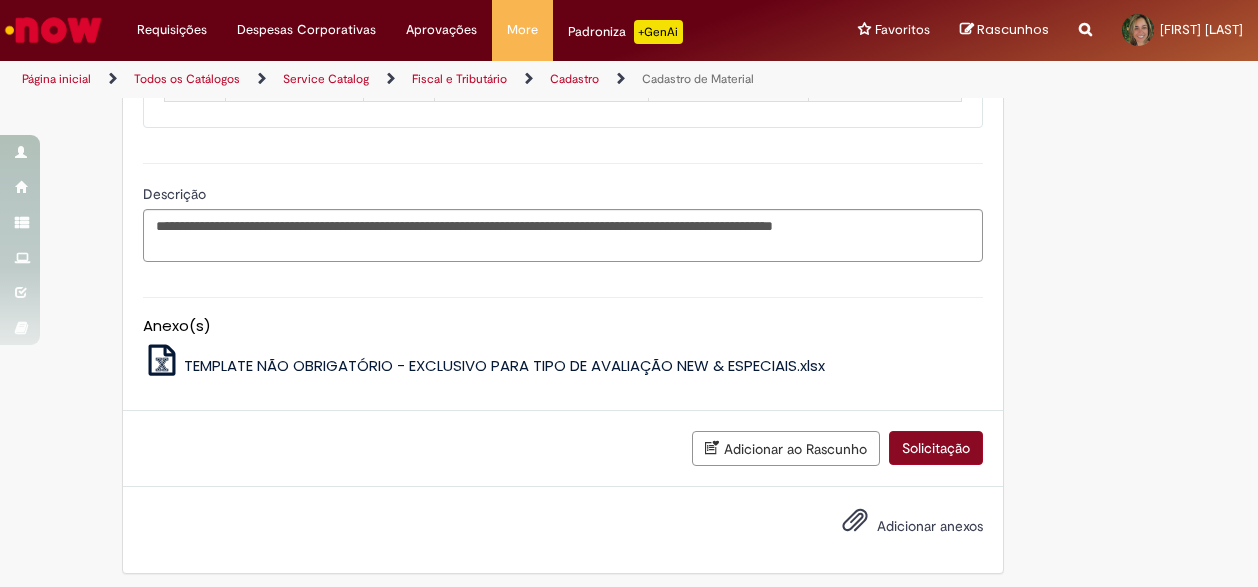 scroll, scrollTop: 1641, scrollLeft: 0, axis: vertical 